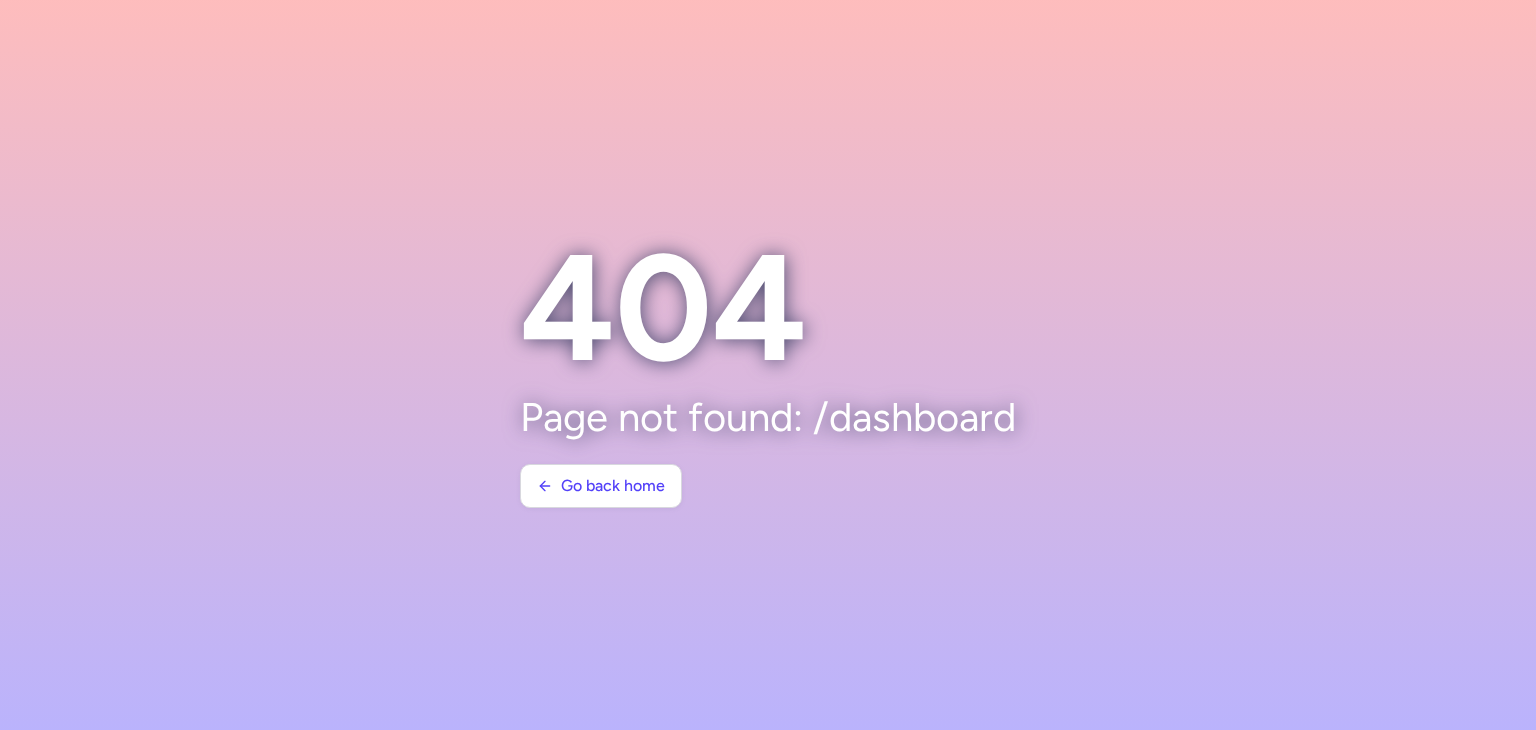 scroll, scrollTop: 0, scrollLeft: 0, axis: both 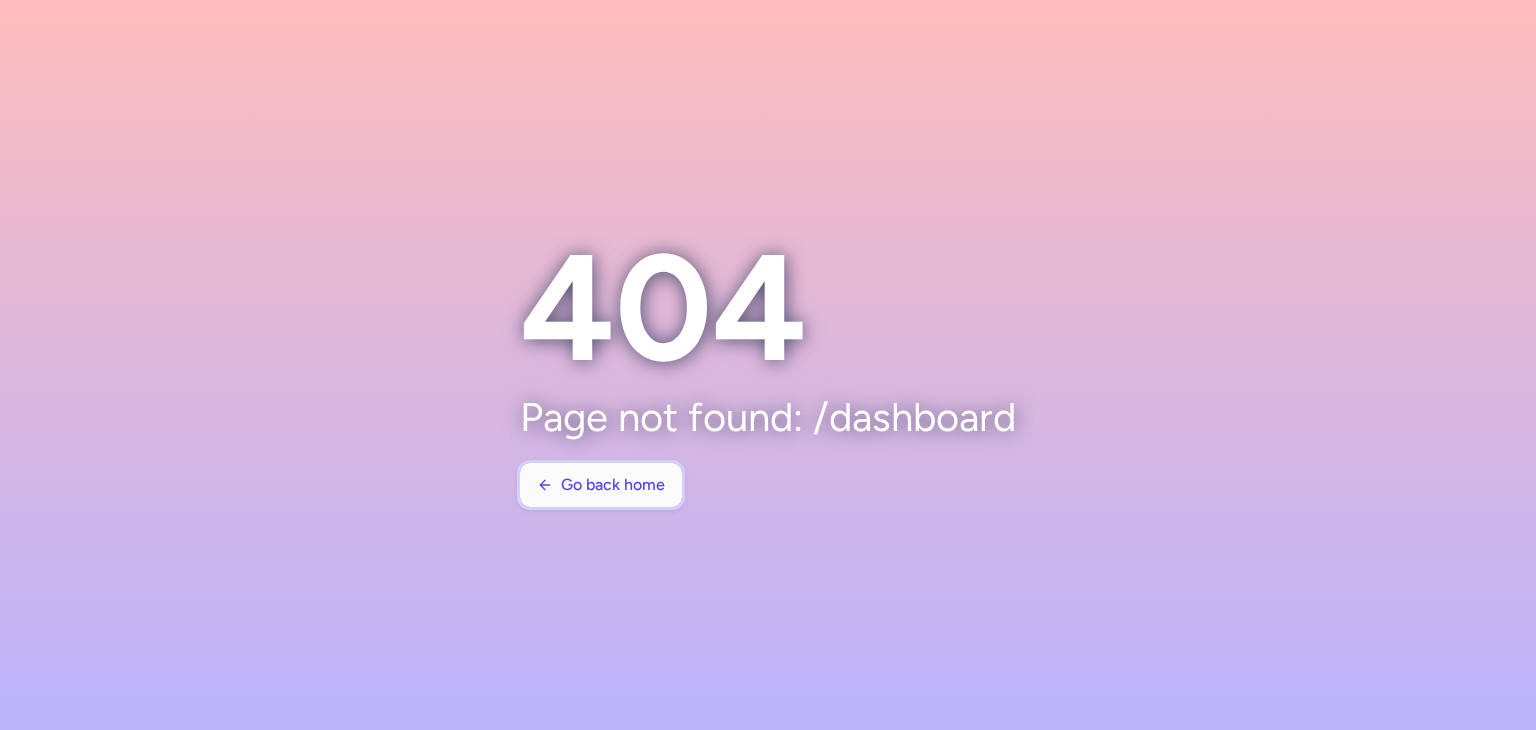 click on "Go back home" at bounding box center [601, 485] 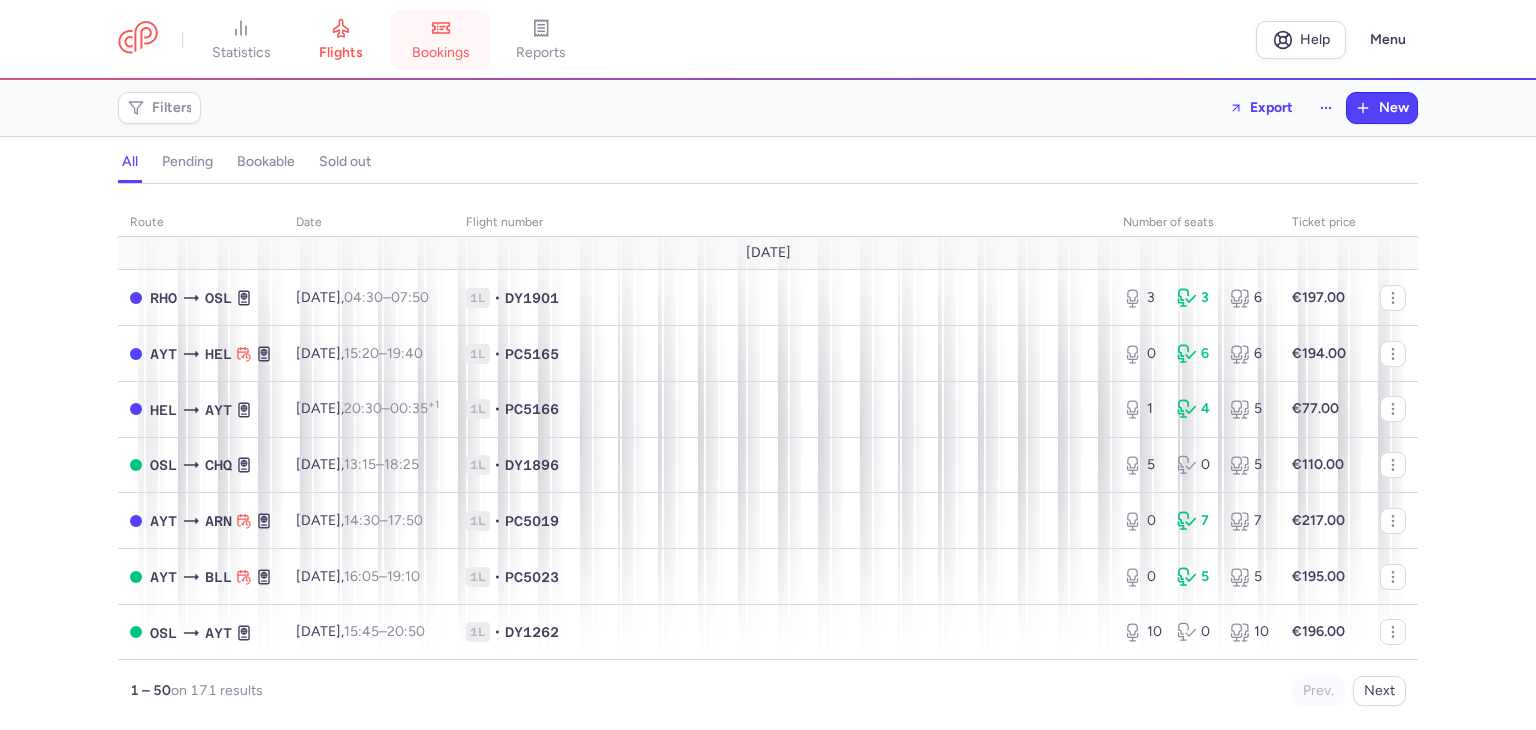 click on "bookings" at bounding box center (441, 53) 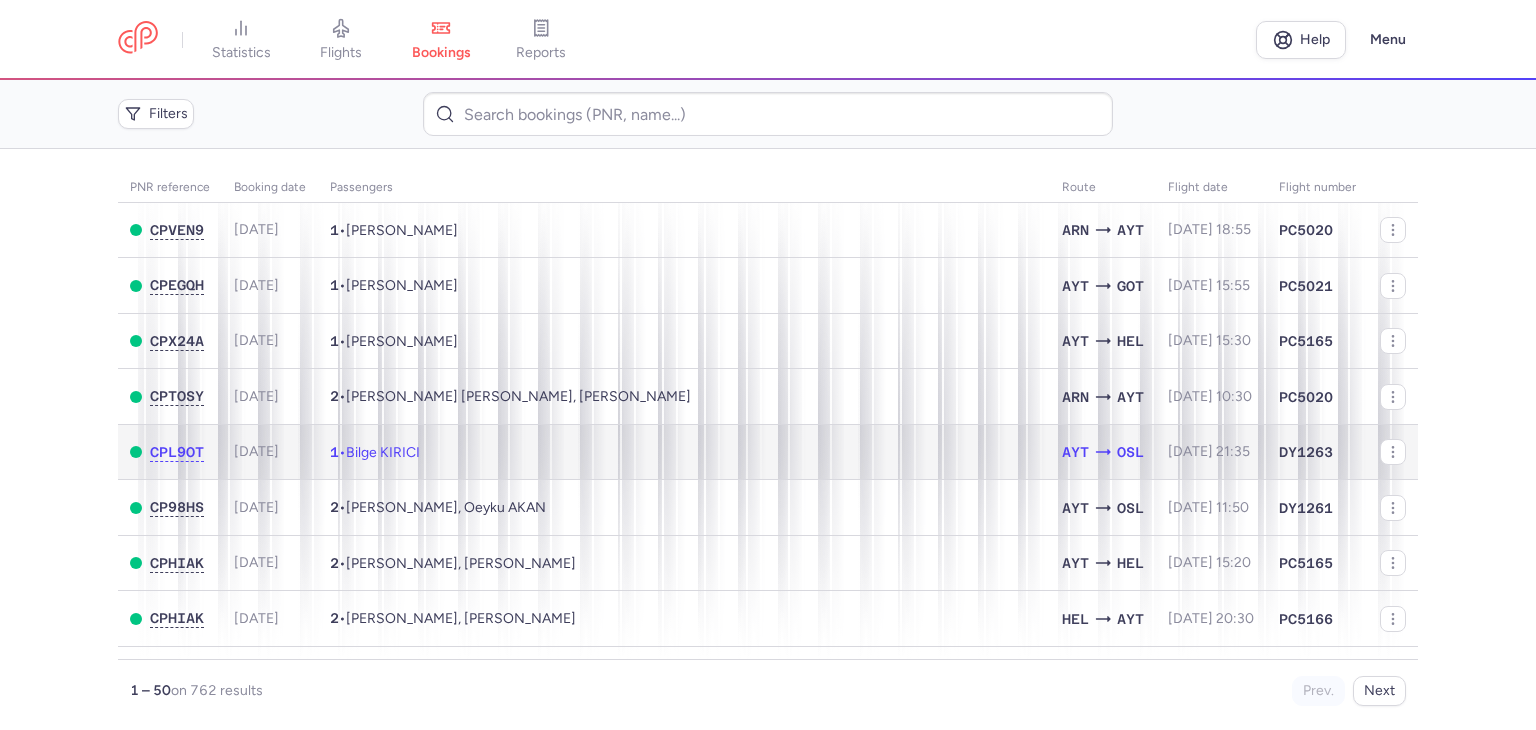 click on "1  •  Bilge KIRICI" 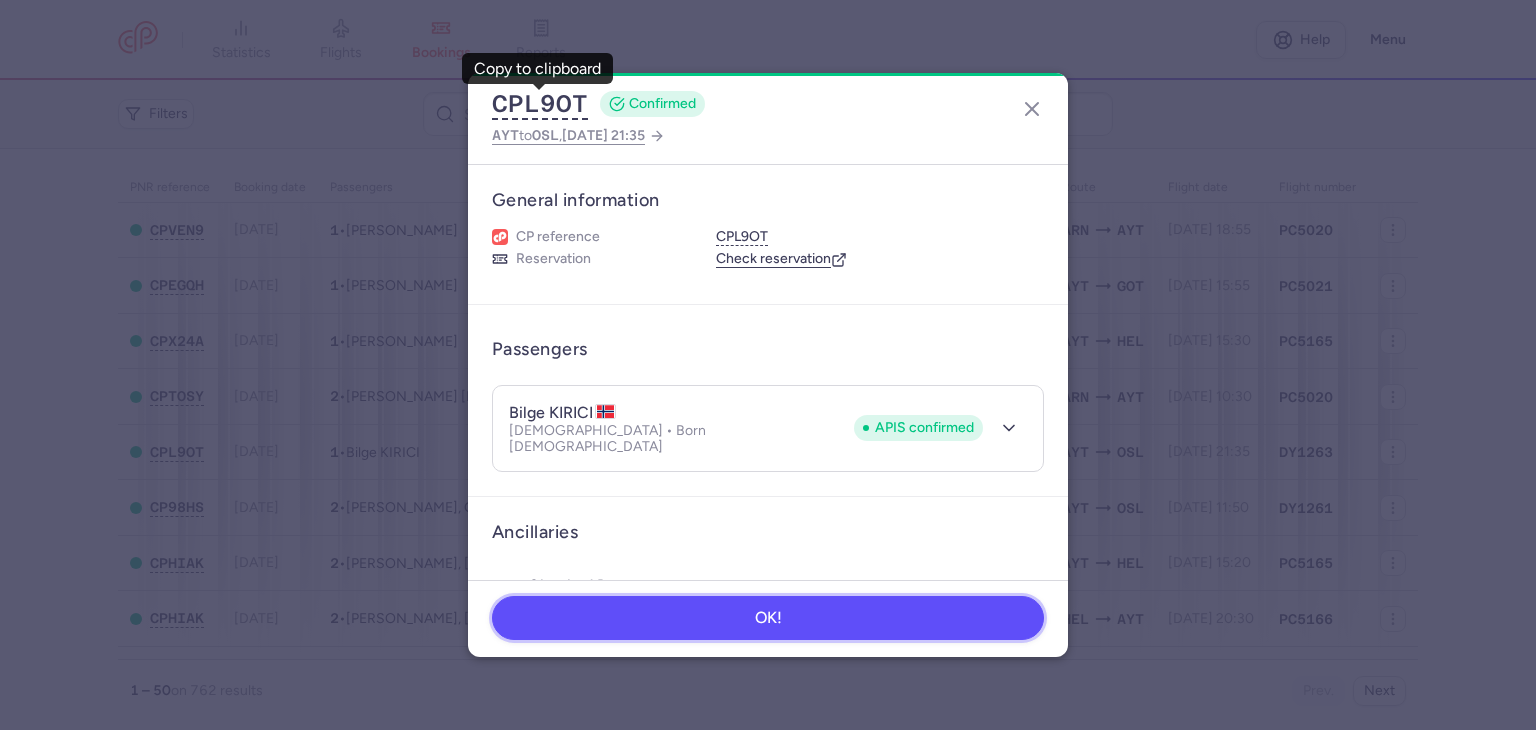 drag, startPoint x: 900, startPoint y: 613, endPoint x: 928, endPoint y: 629, distance: 32.24903 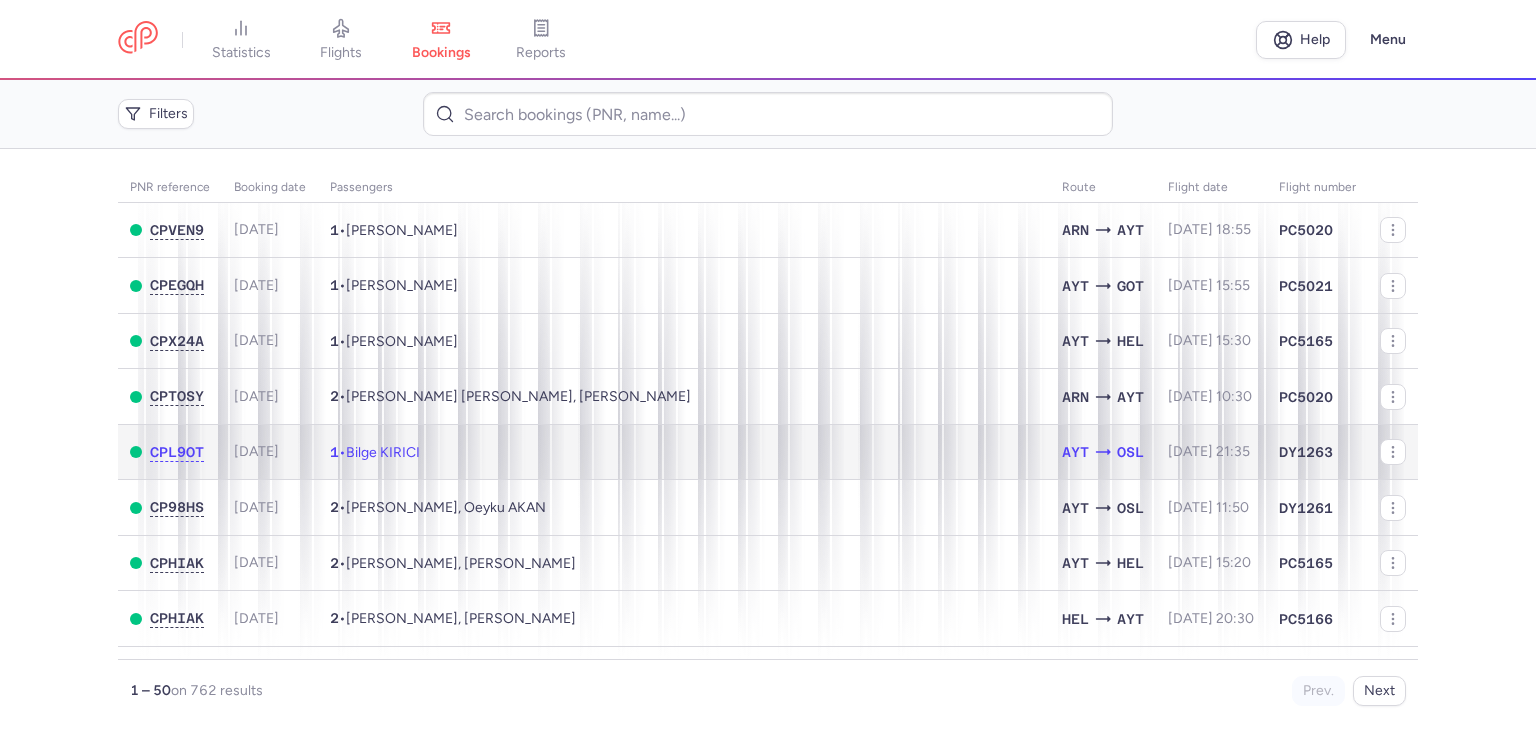 click on "1  •  Bilge KIRICI" 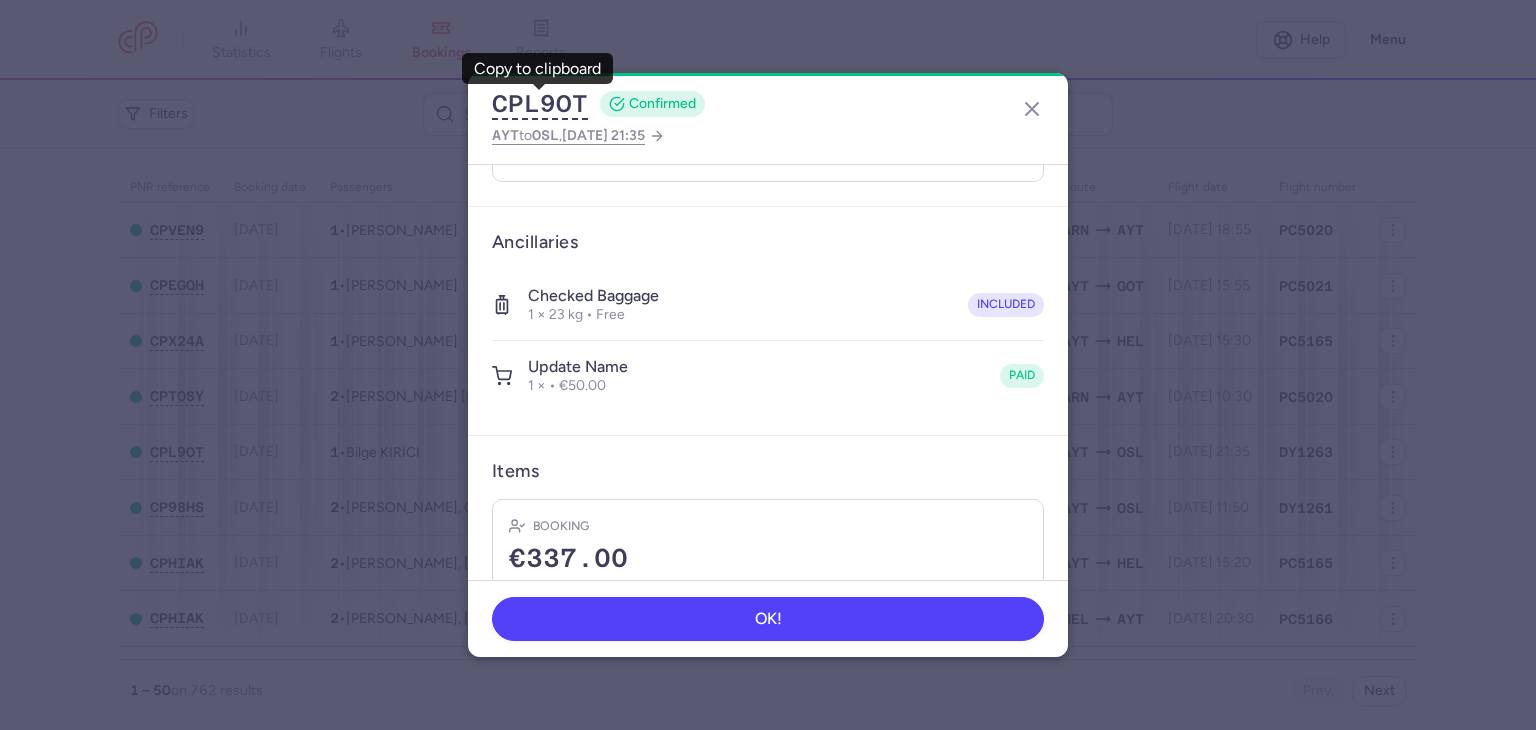 scroll, scrollTop: 577, scrollLeft: 0, axis: vertical 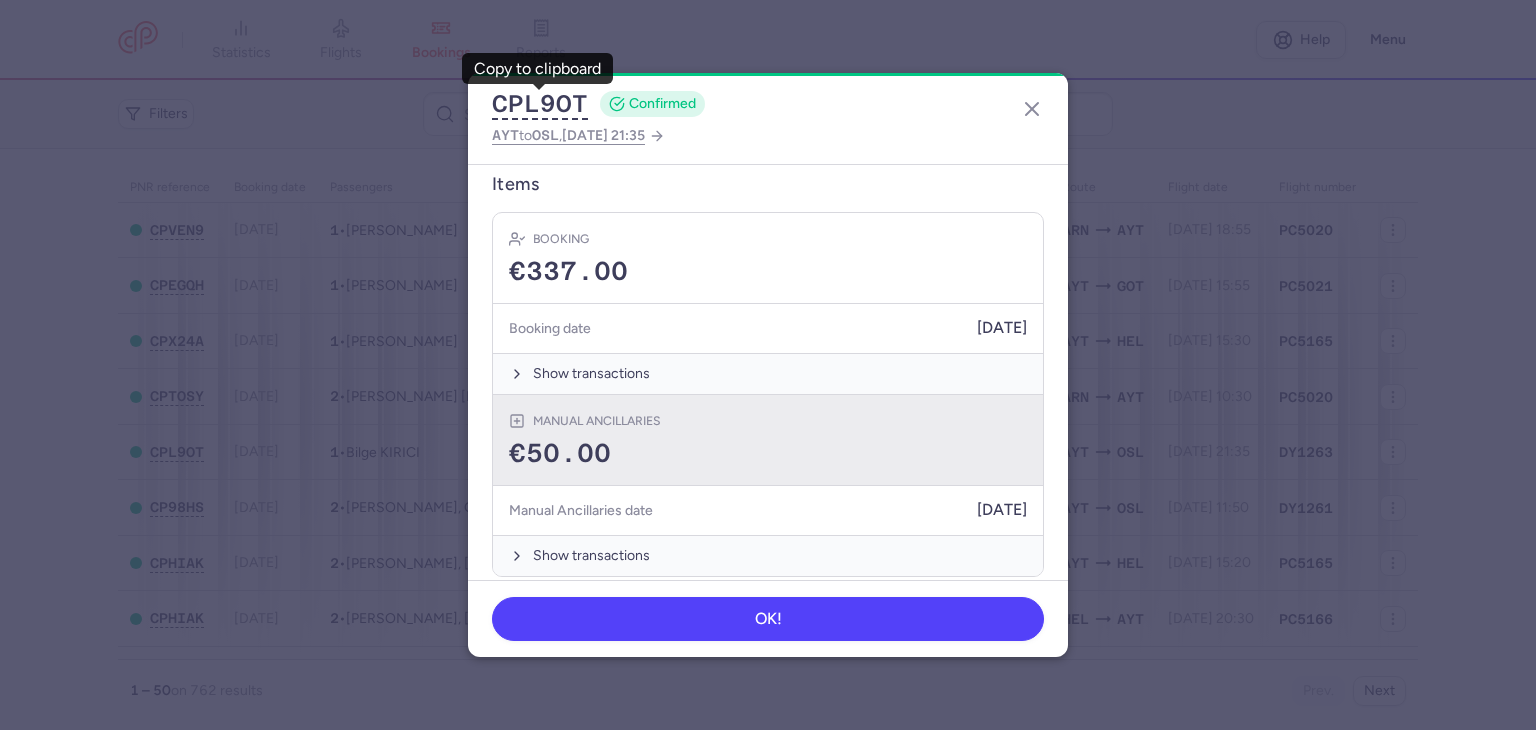type 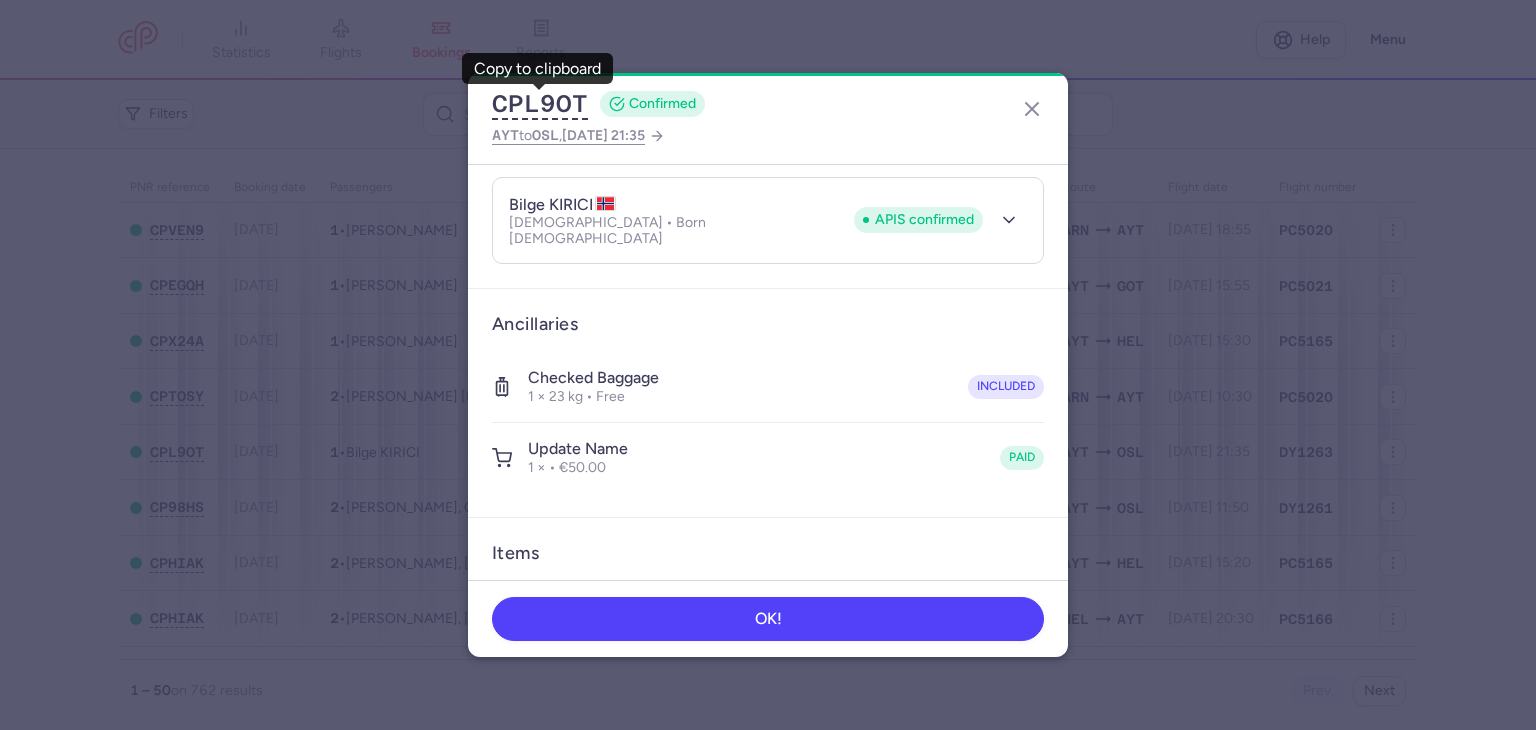 scroll, scrollTop: 177, scrollLeft: 0, axis: vertical 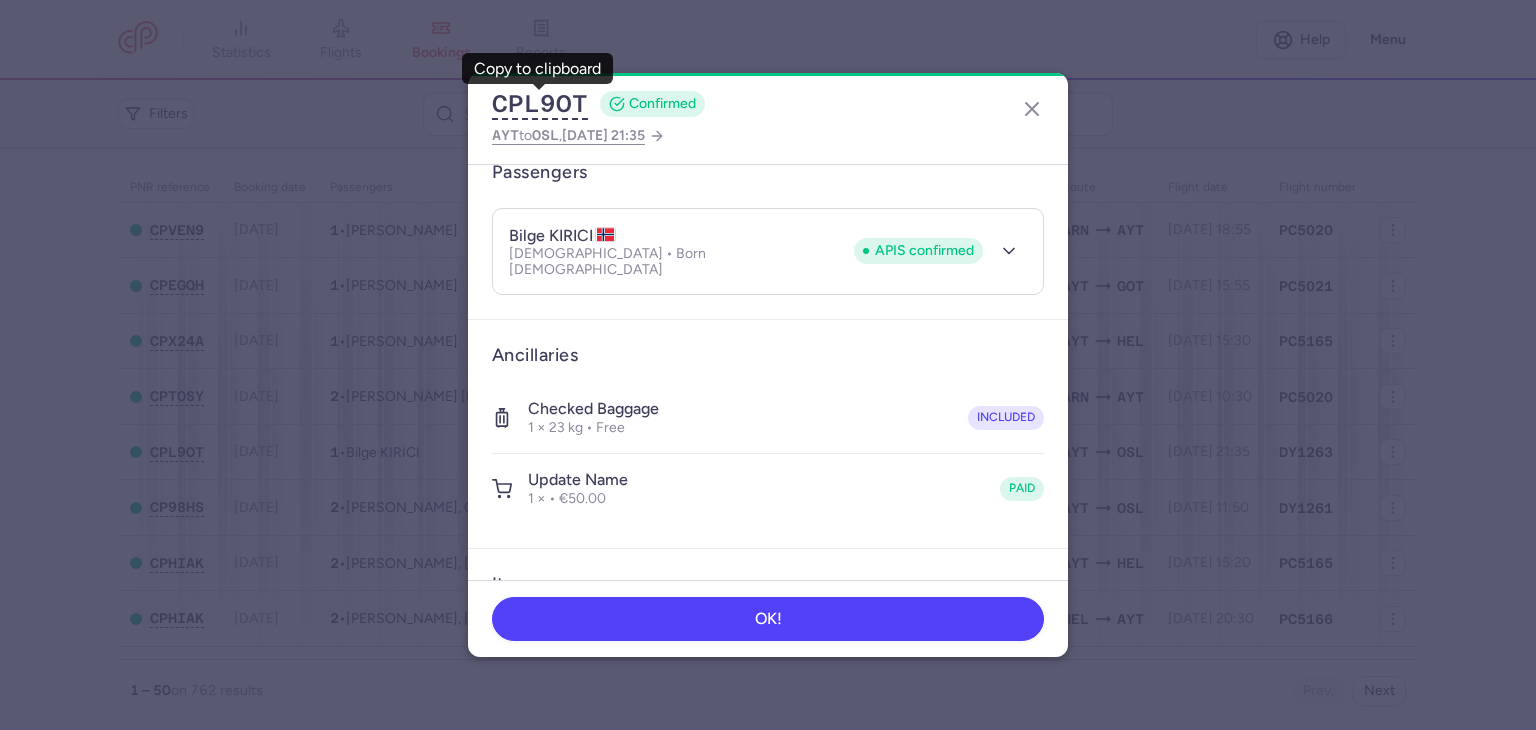 click on "bilge KIRICI  APIS confirmed Female • Born 24/12/2004 APIS confirmed" at bounding box center (768, 251) 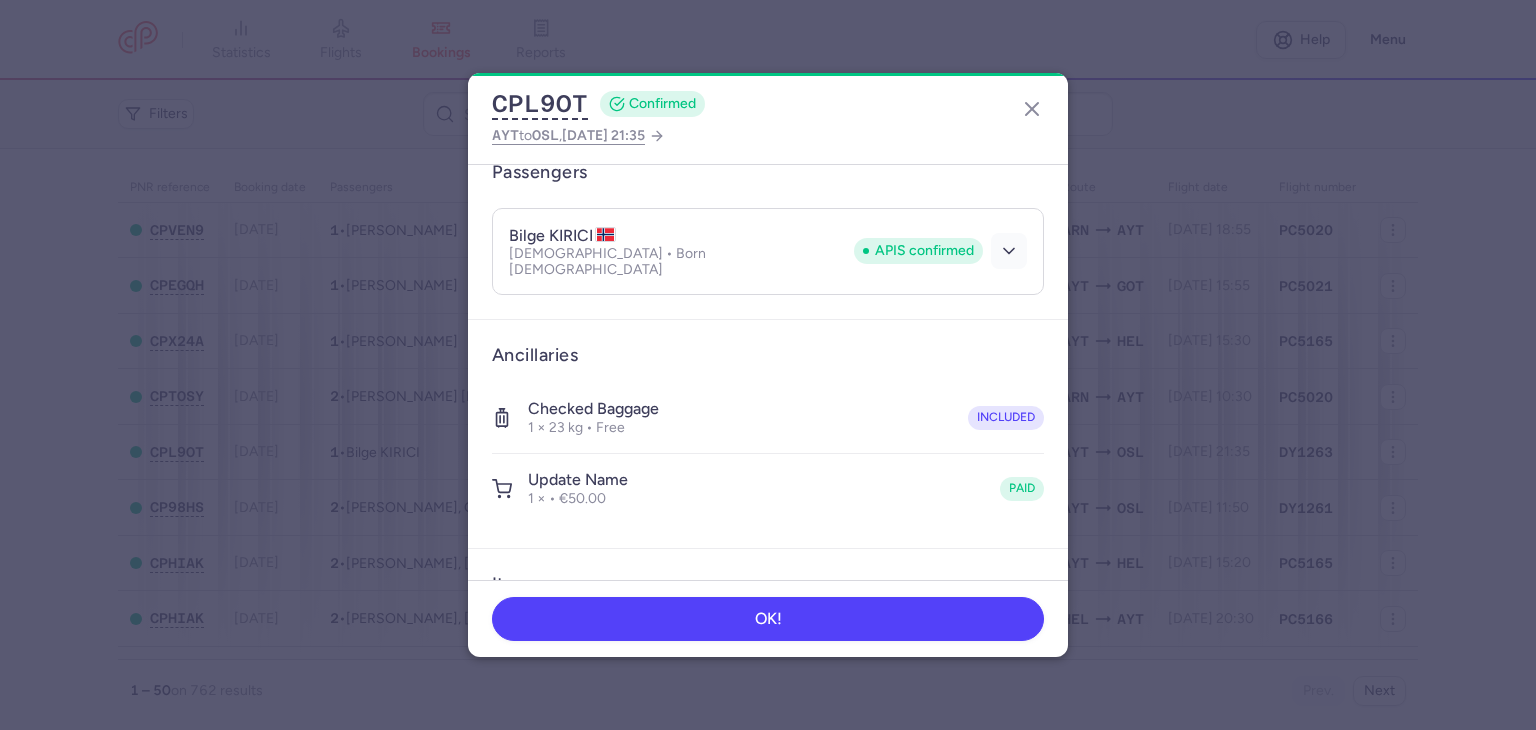 click 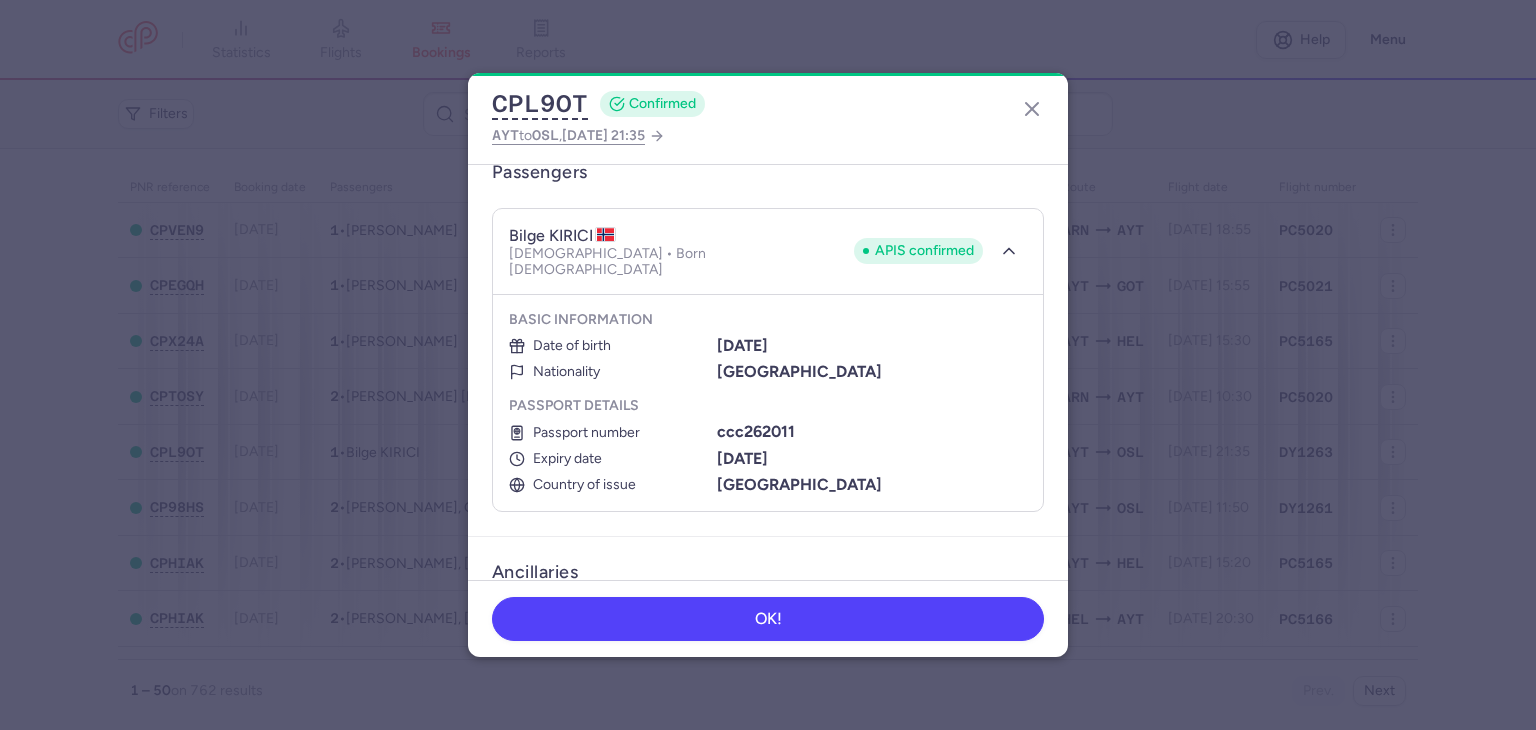 type 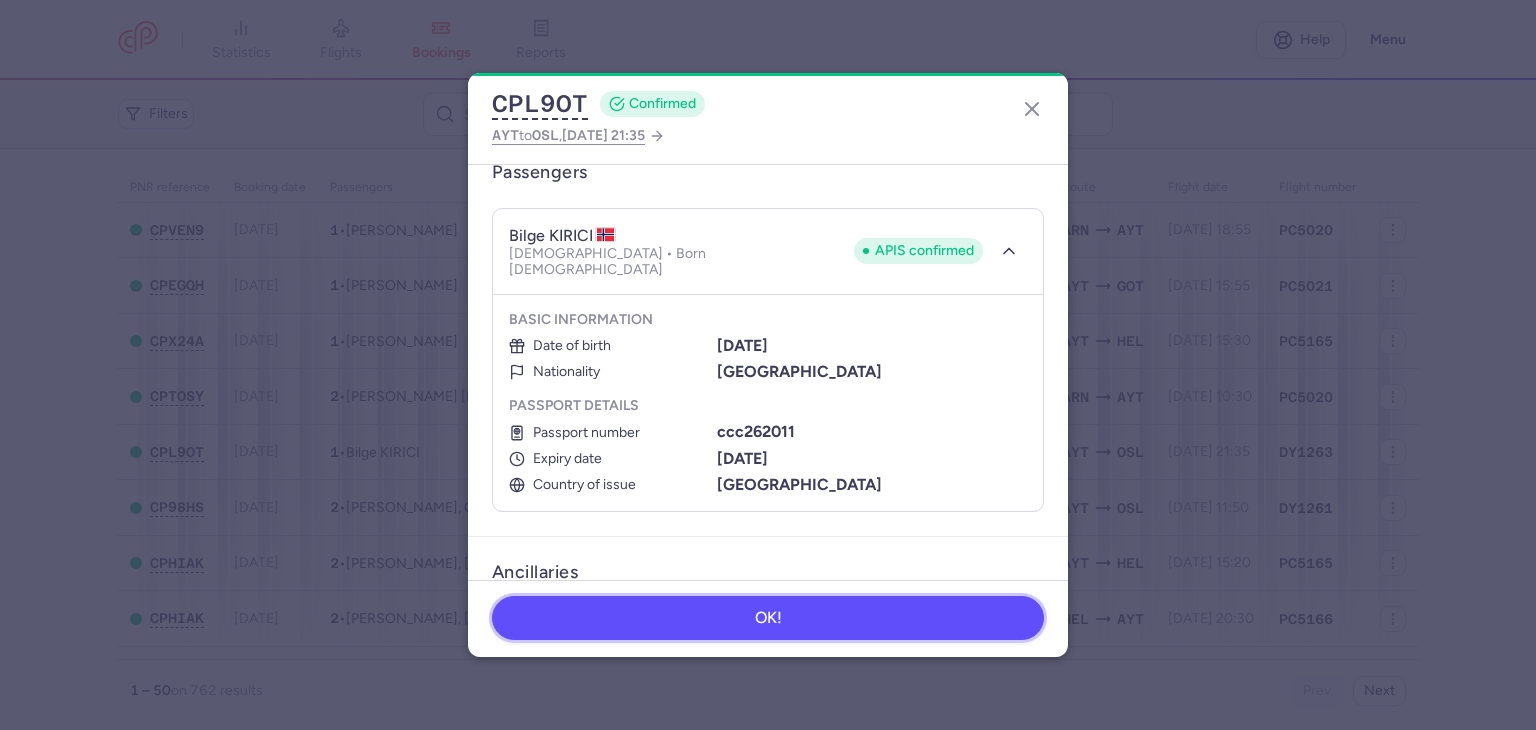 click on "OK!" at bounding box center [768, 618] 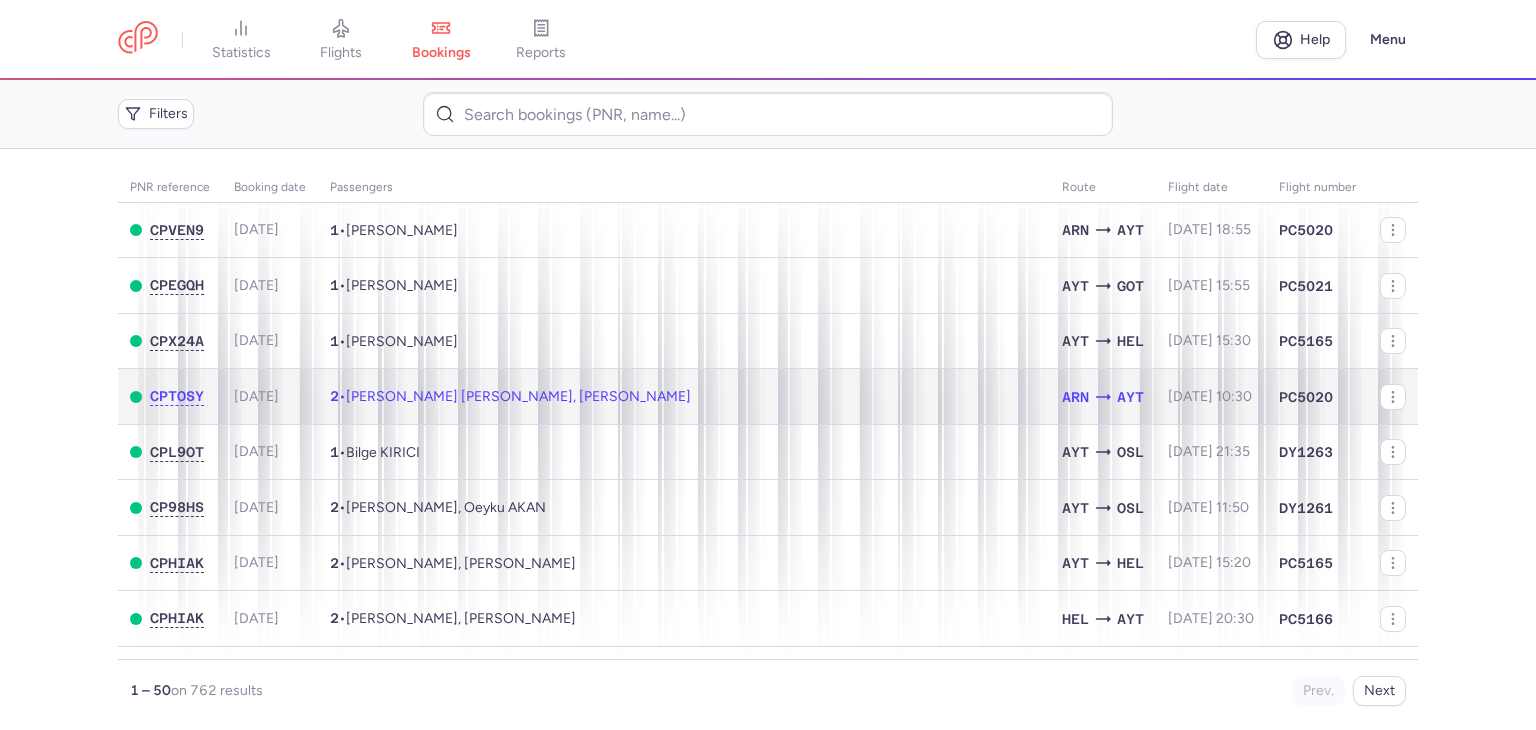 click on "2  •  Don Beni Stephane MUHOZA, Abdulrazag Abdulfaraj ABDULBAKI" 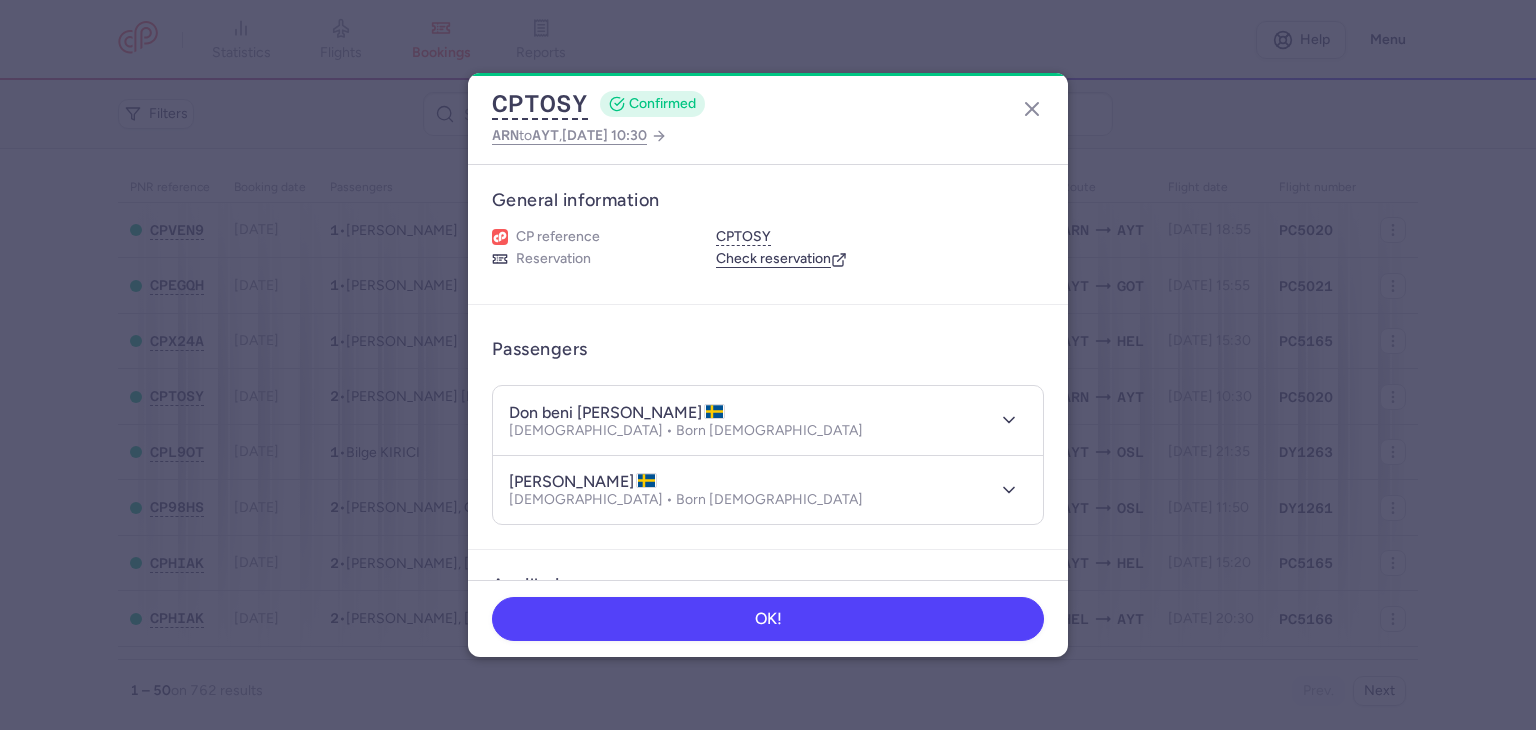 type 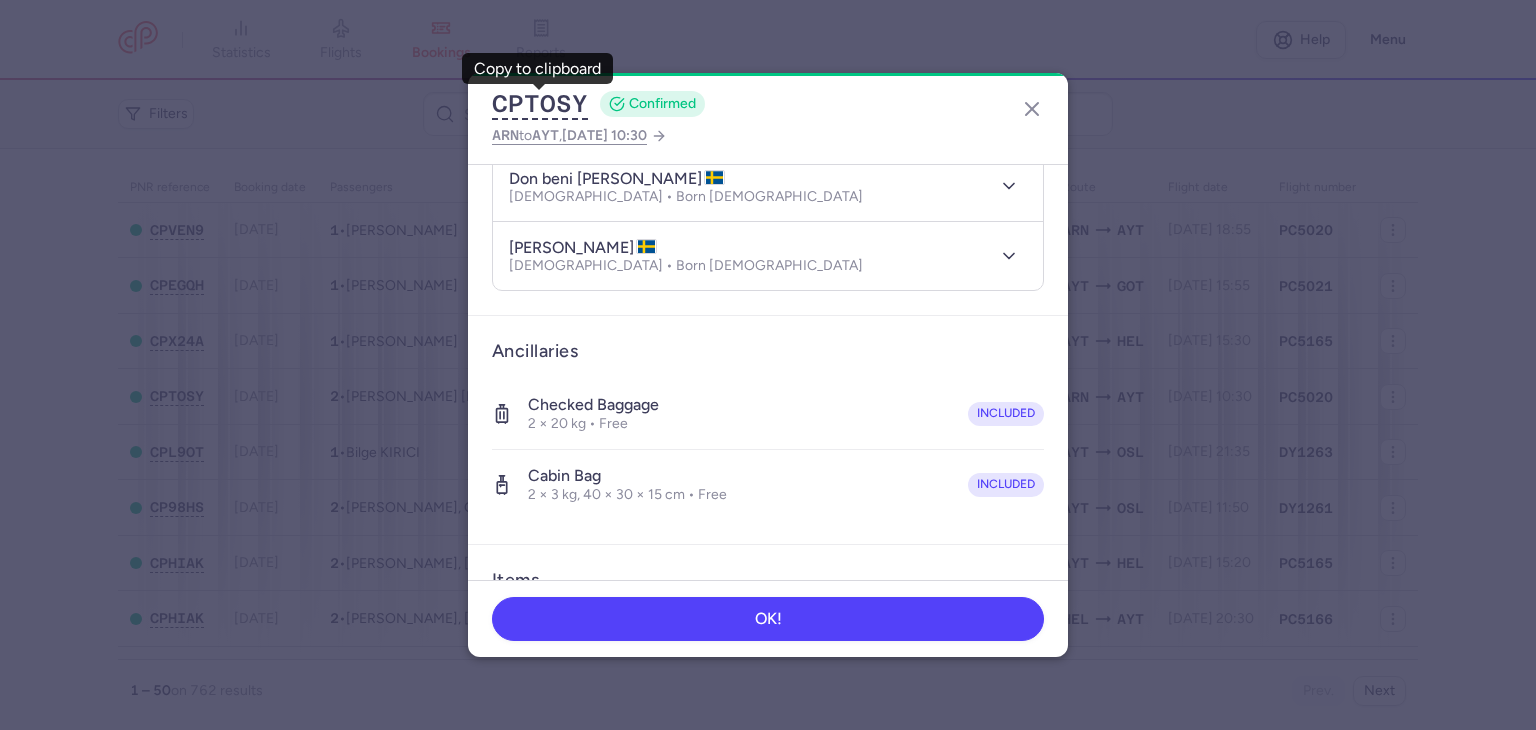 scroll, scrollTop: 464, scrollLeft: 0, axis: vertical 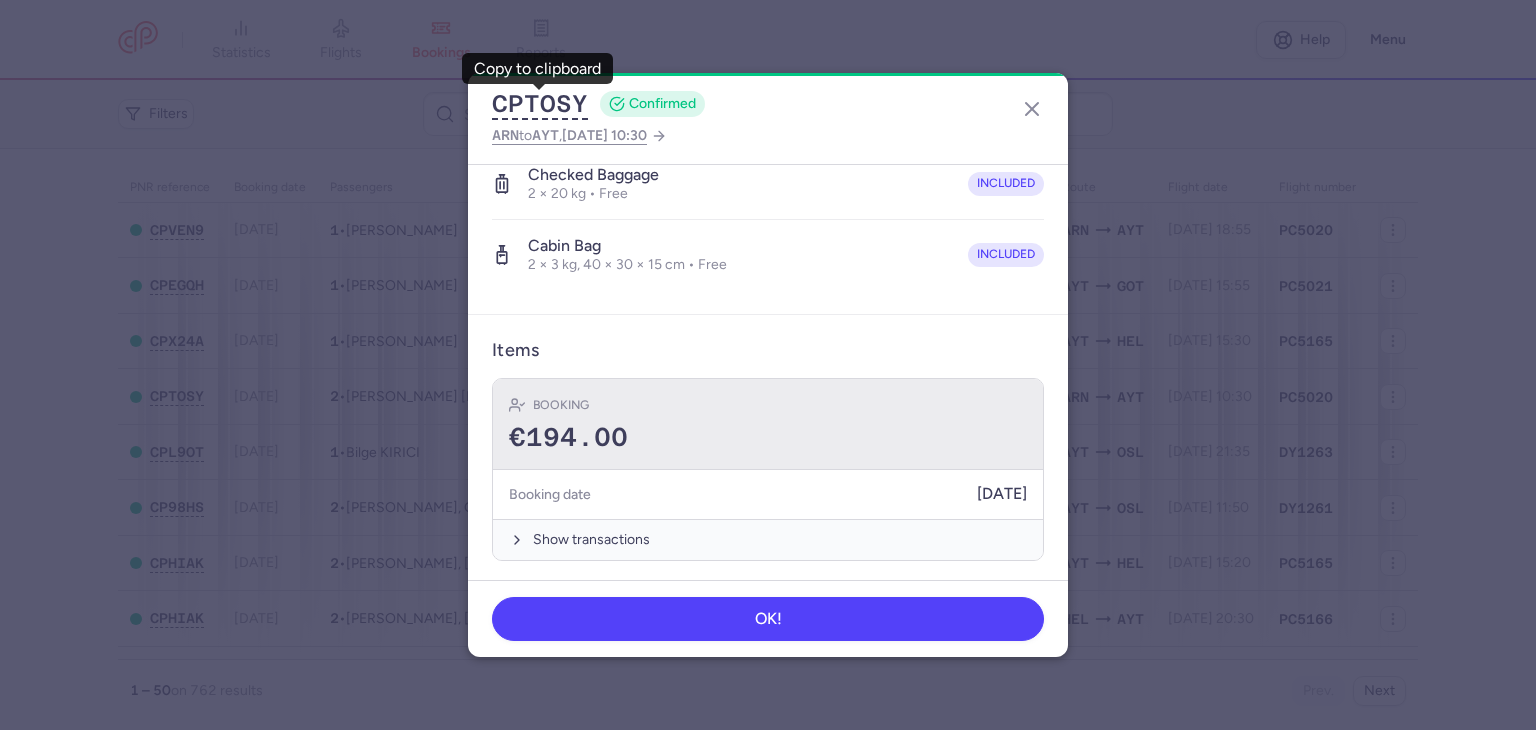 click on "€194.00" at bounding box center (768, 438) 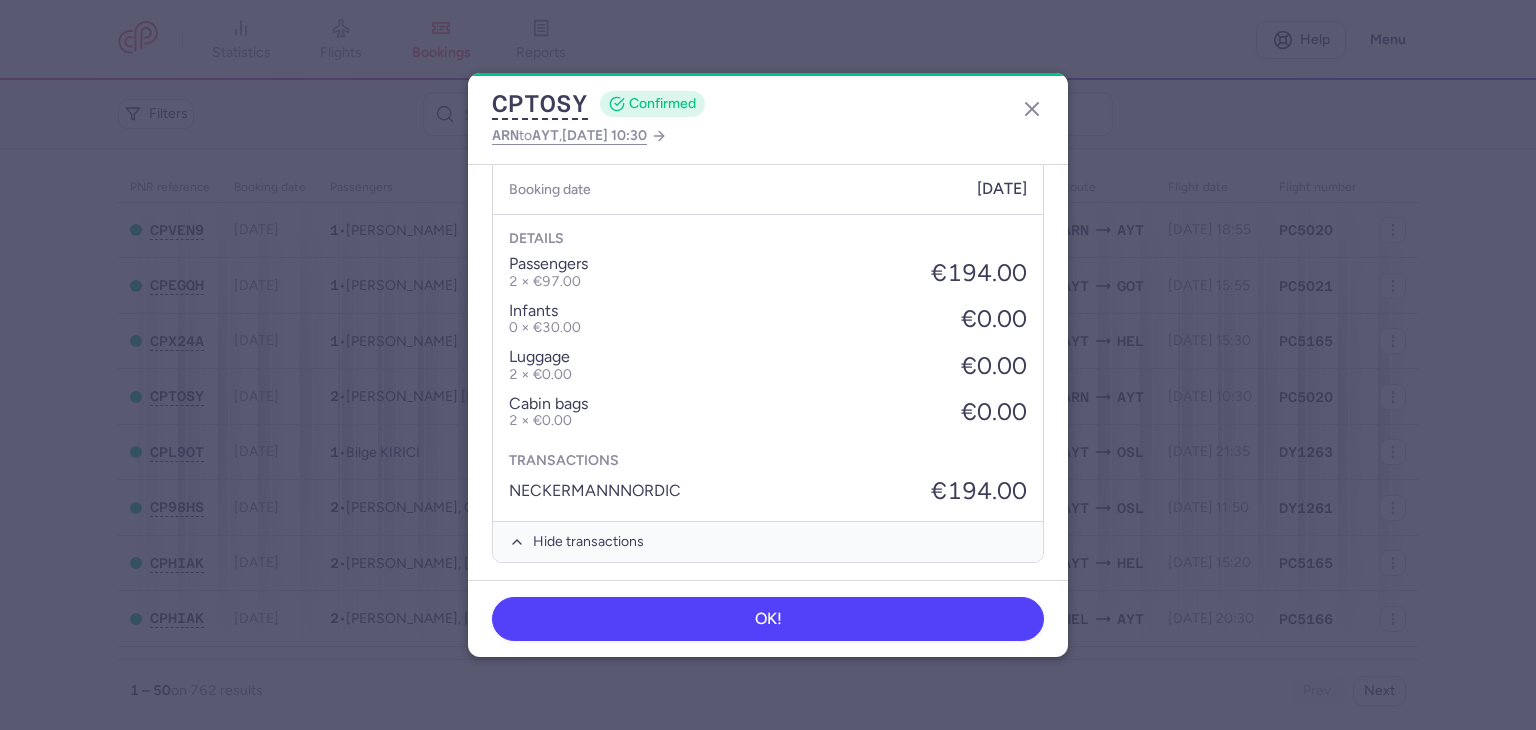 scroll, scrollTop: 771, scrollLeft: 0, axis: vertical 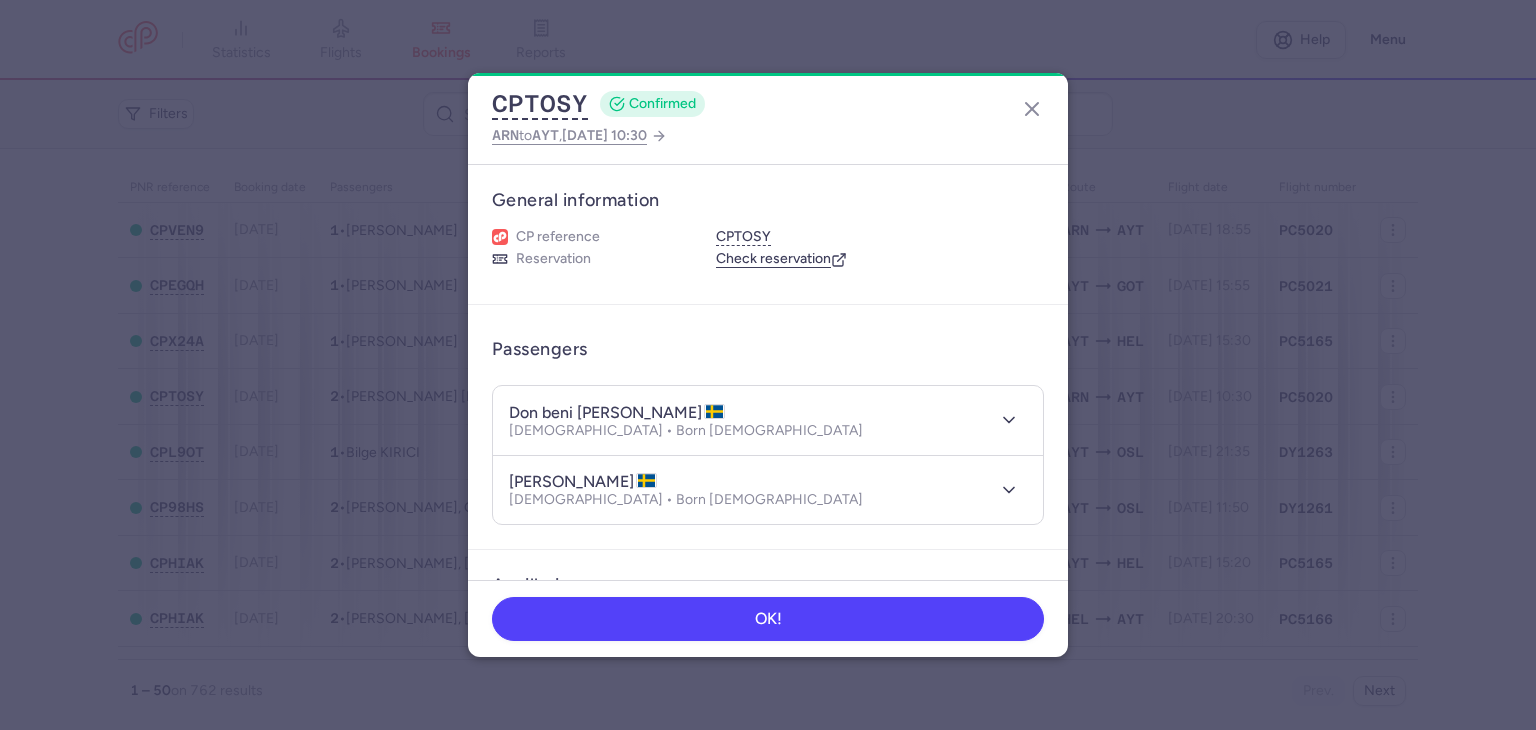 click on "don beni stephane MUHOZA  Male • Born 19/05/2004" at bounding box center (768, 420) 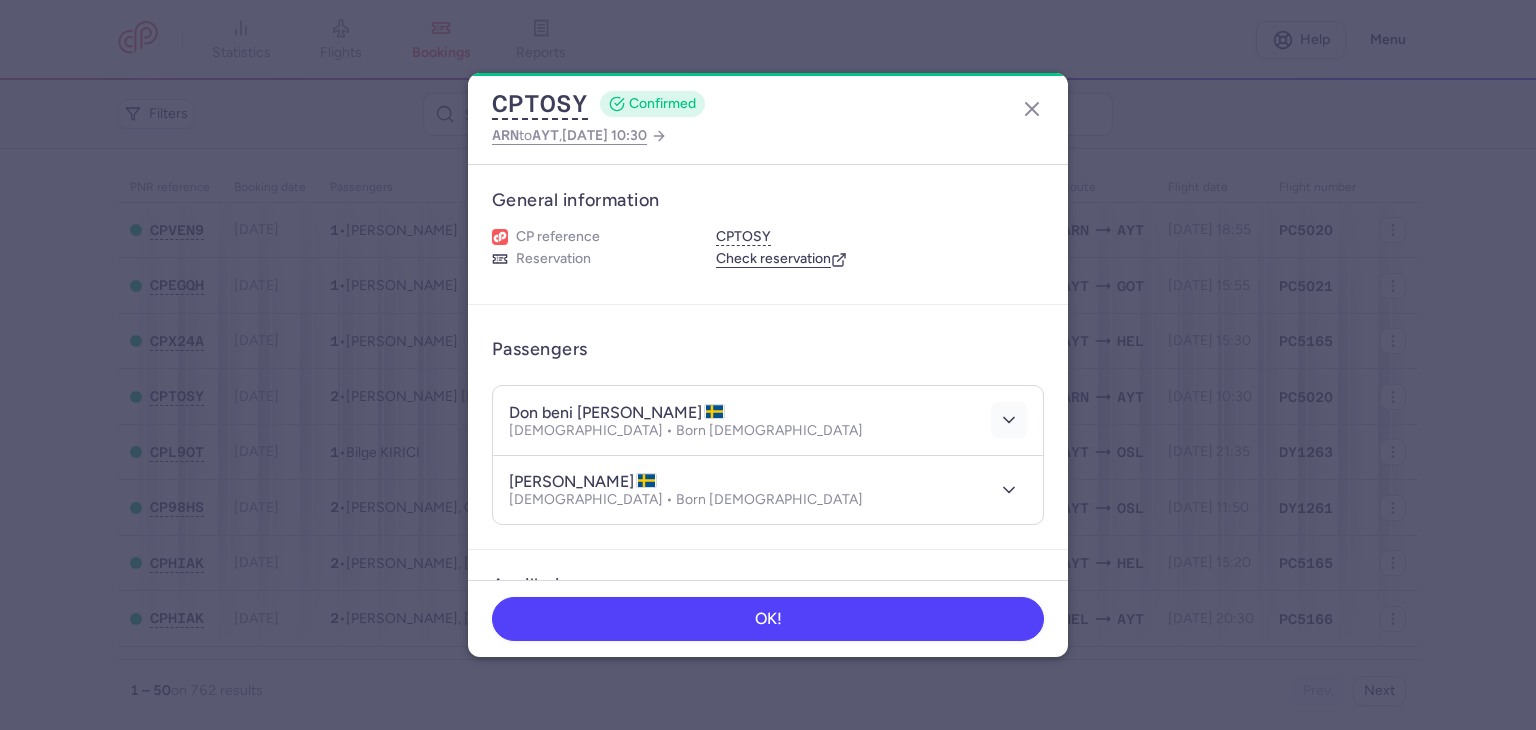 click at bounding box center (1009, 420) 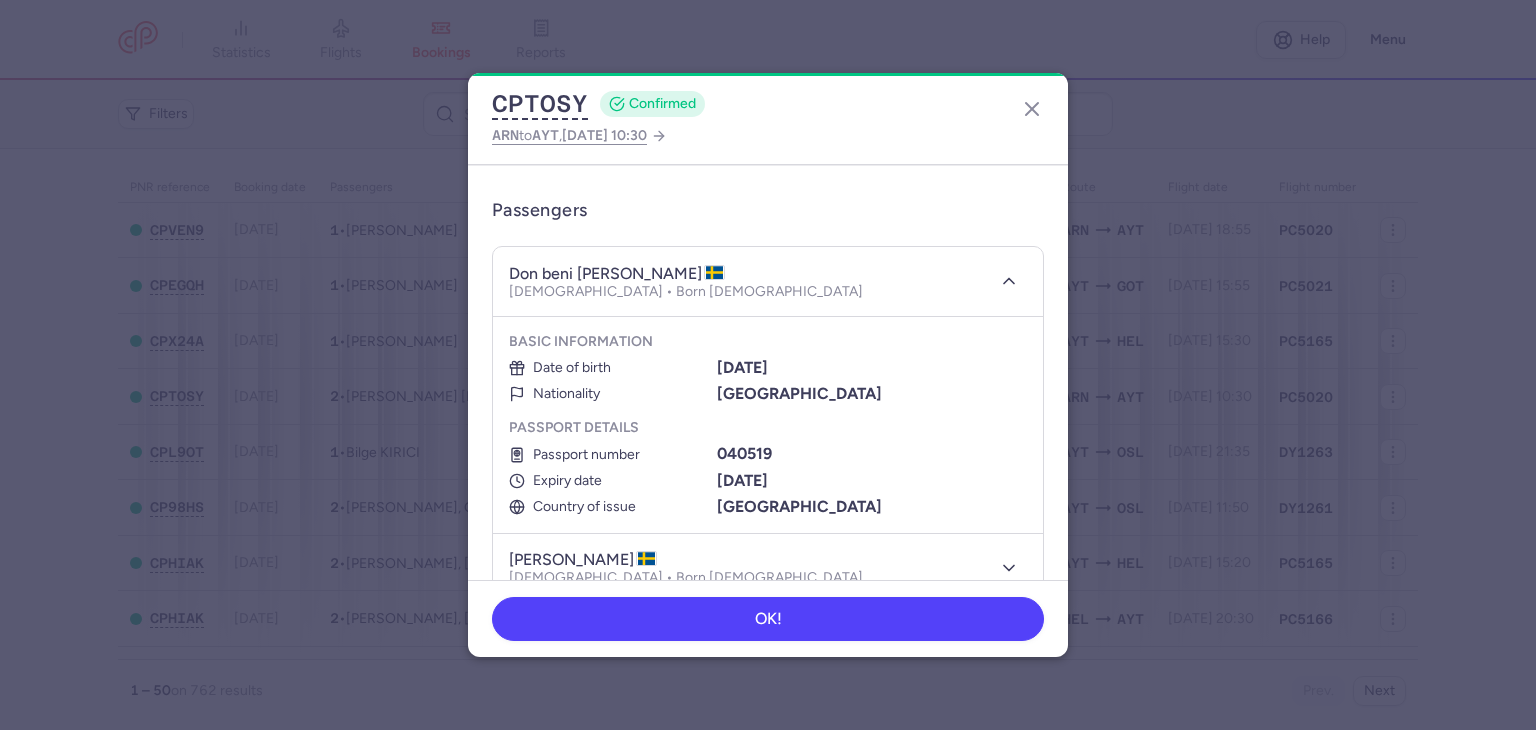 scroll, scrollTop: 200, scrollLeft: 0, axis: vertical 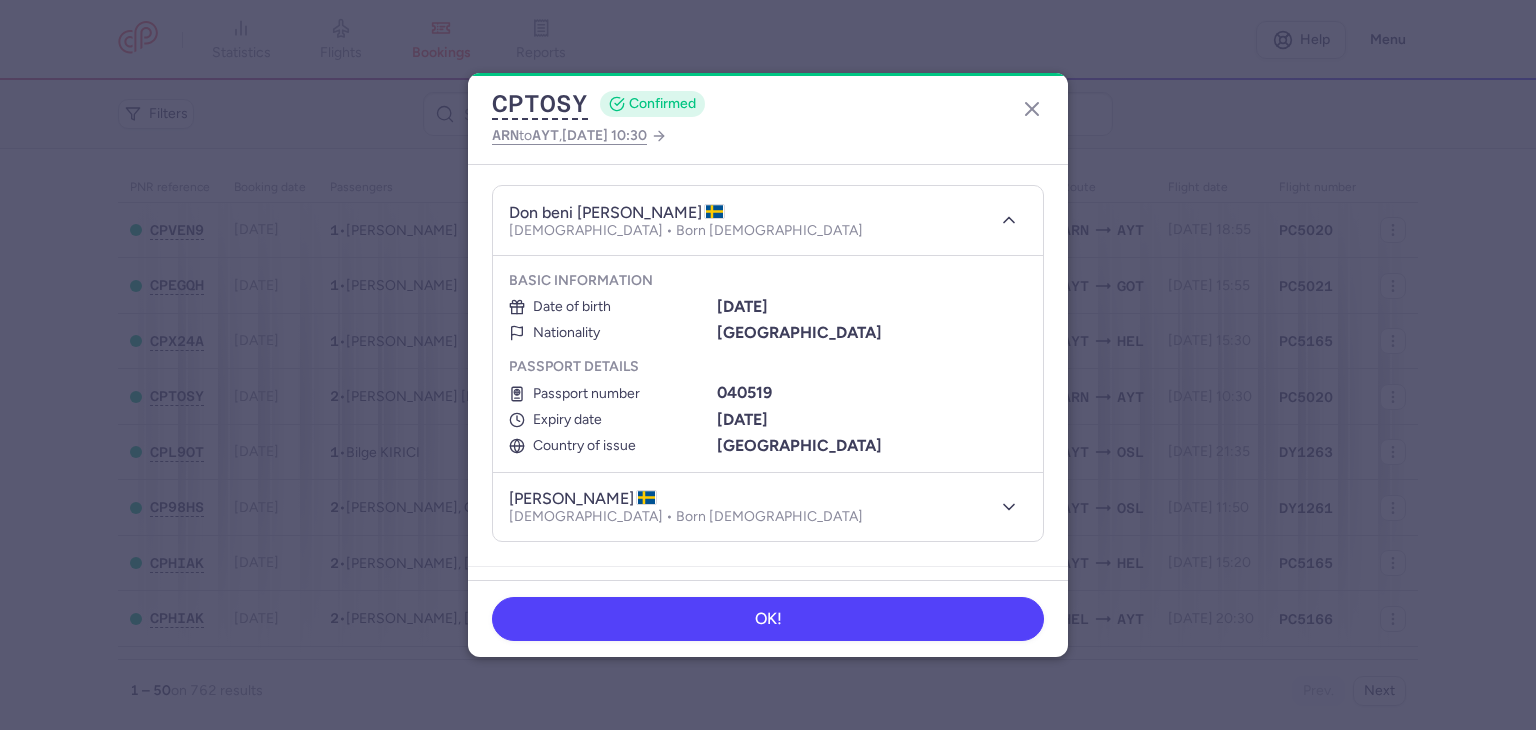 type 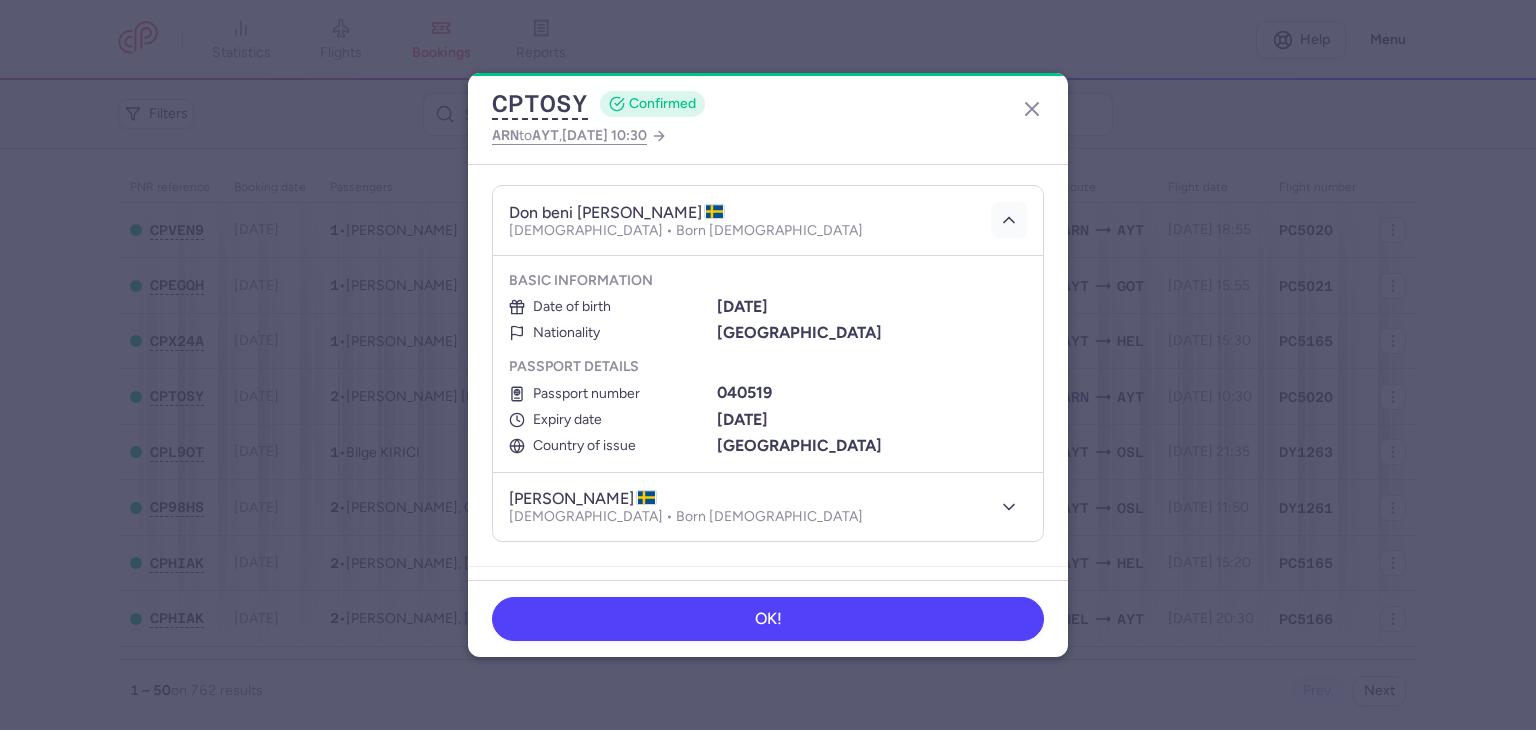 click 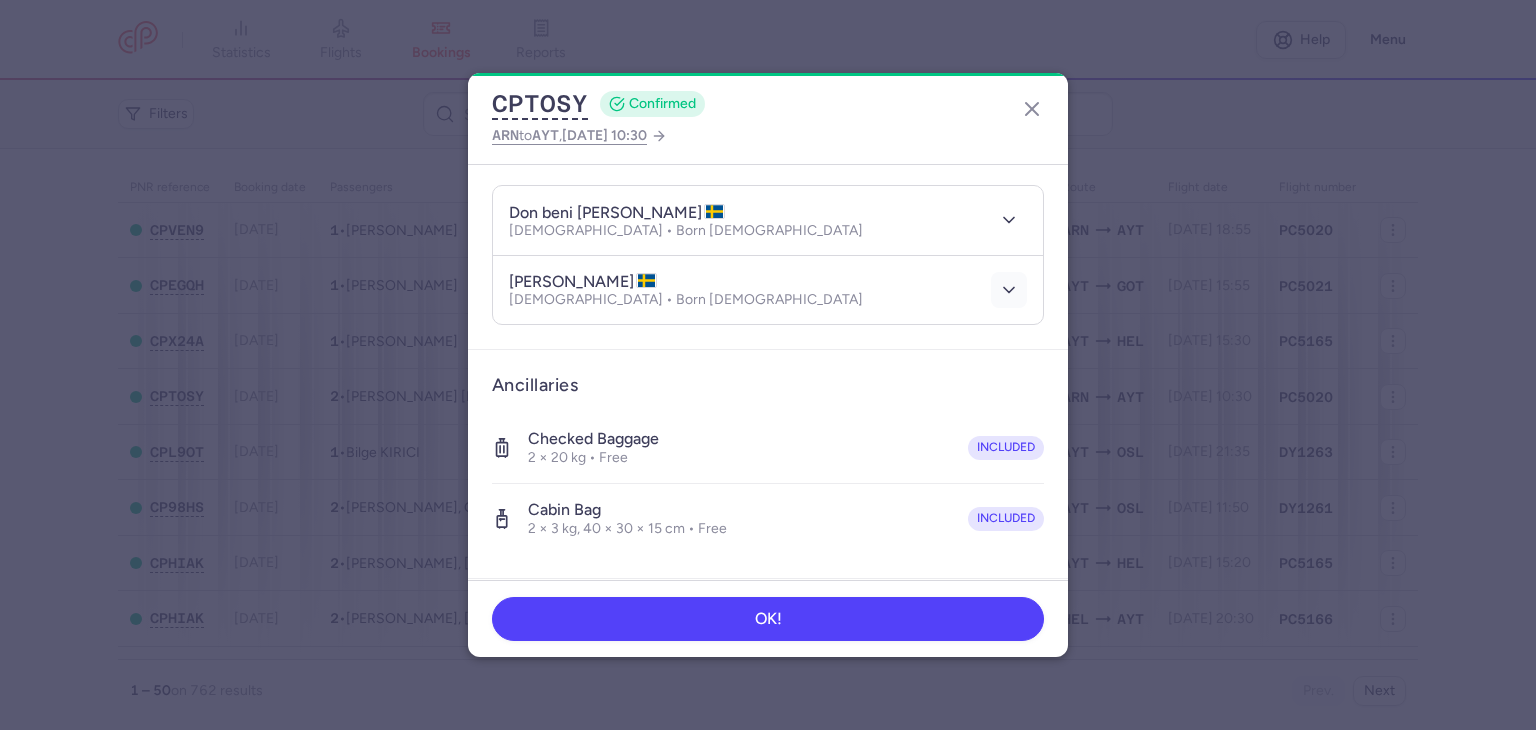 click 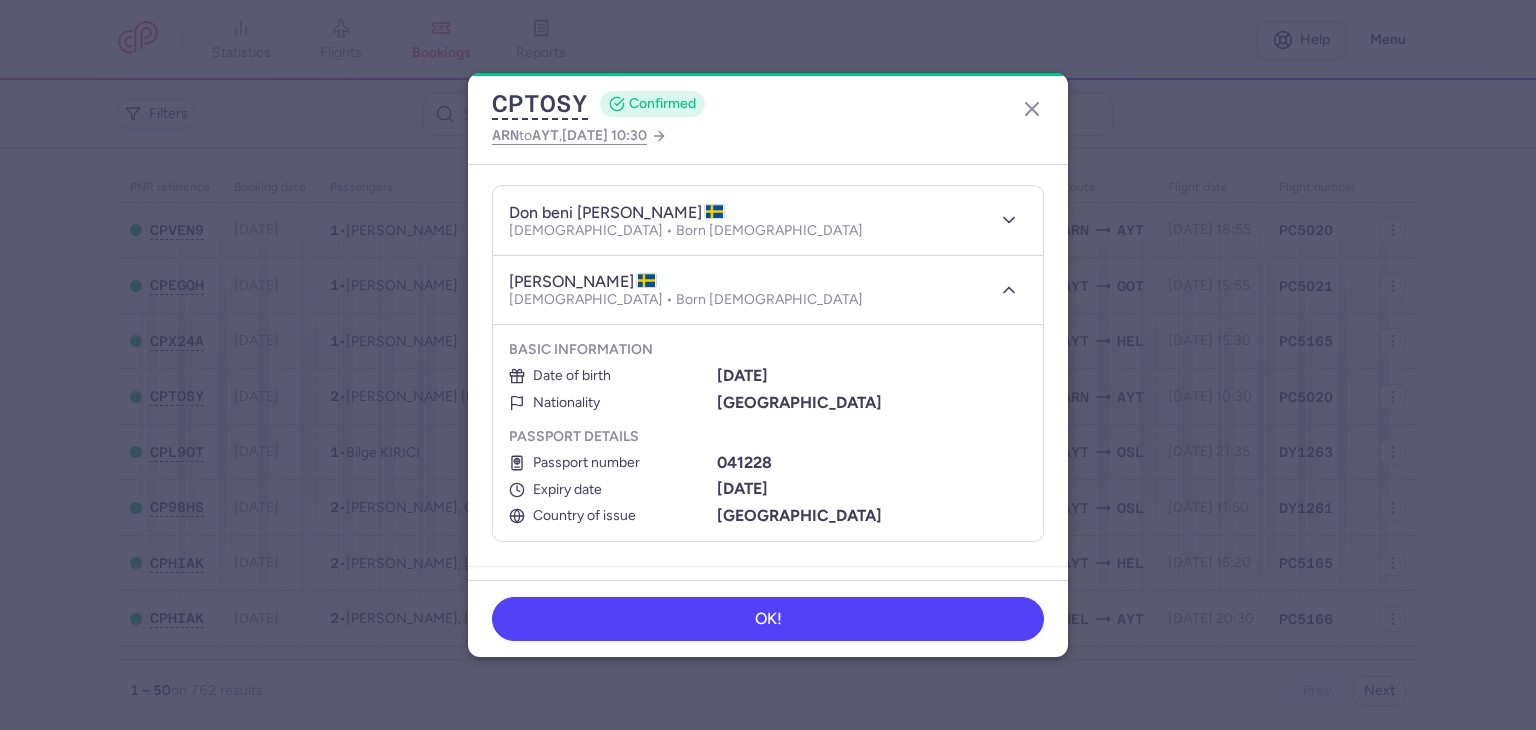 scroll, scrollTop: 300, scrollLeft: 0, axis: vertical 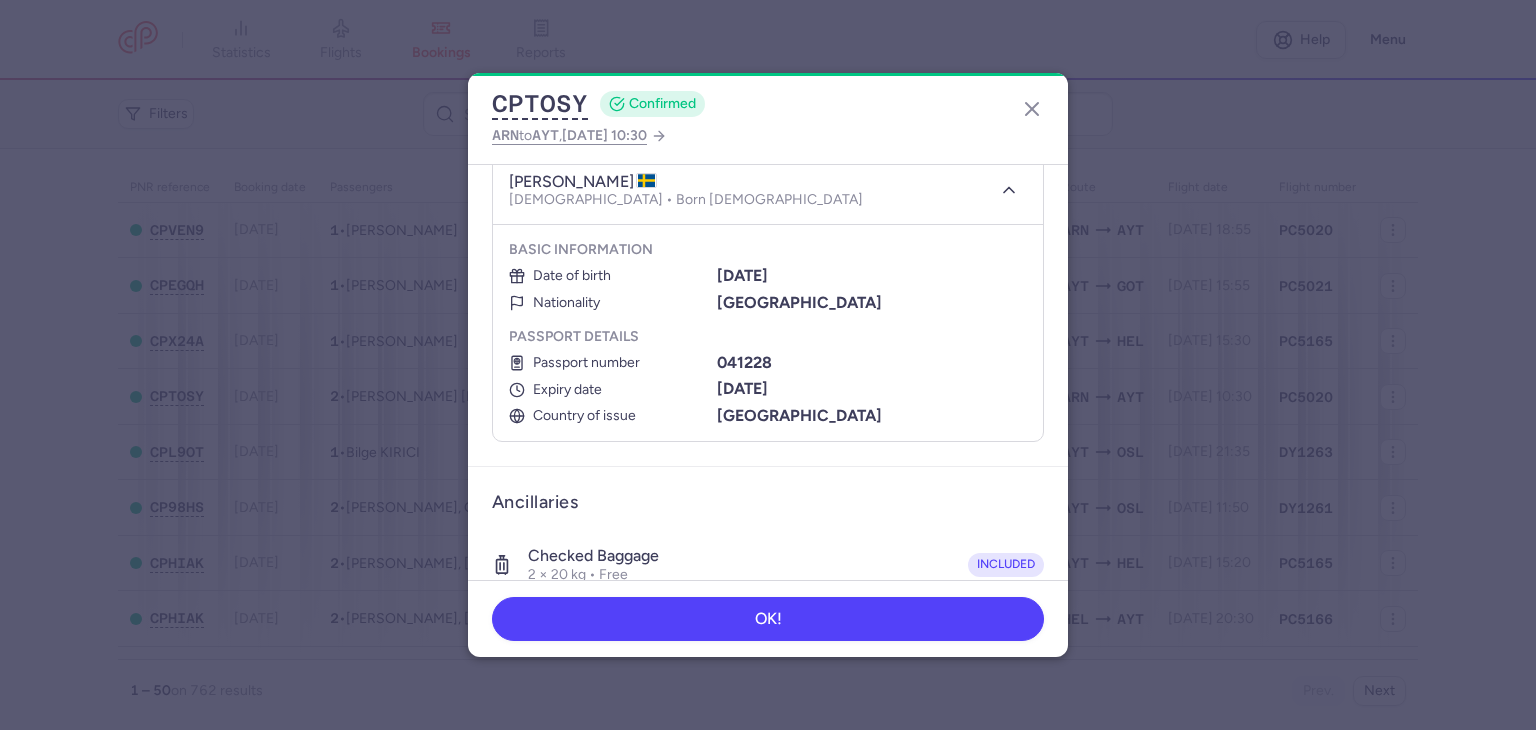 type 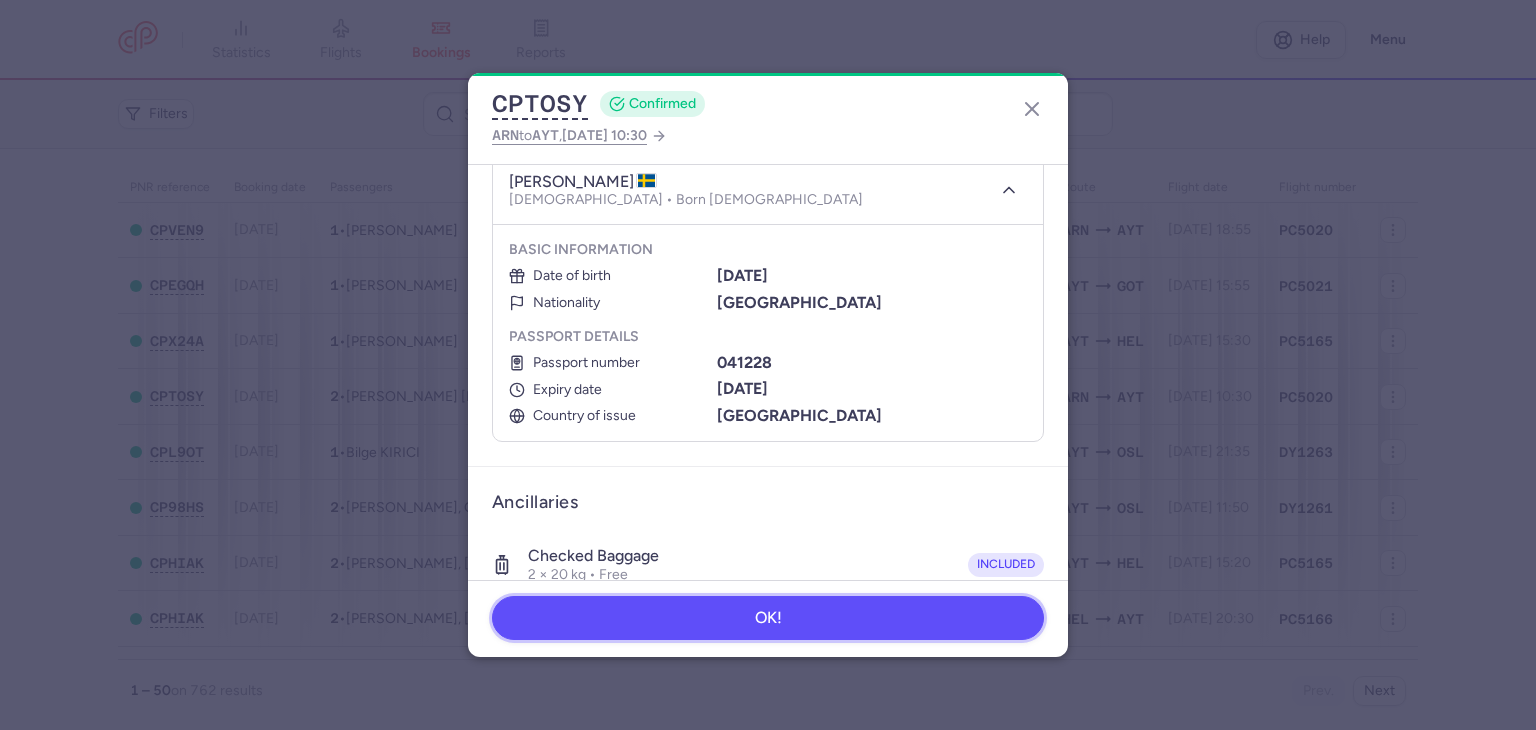 click on "OK!" at bounding box center (768, 618) 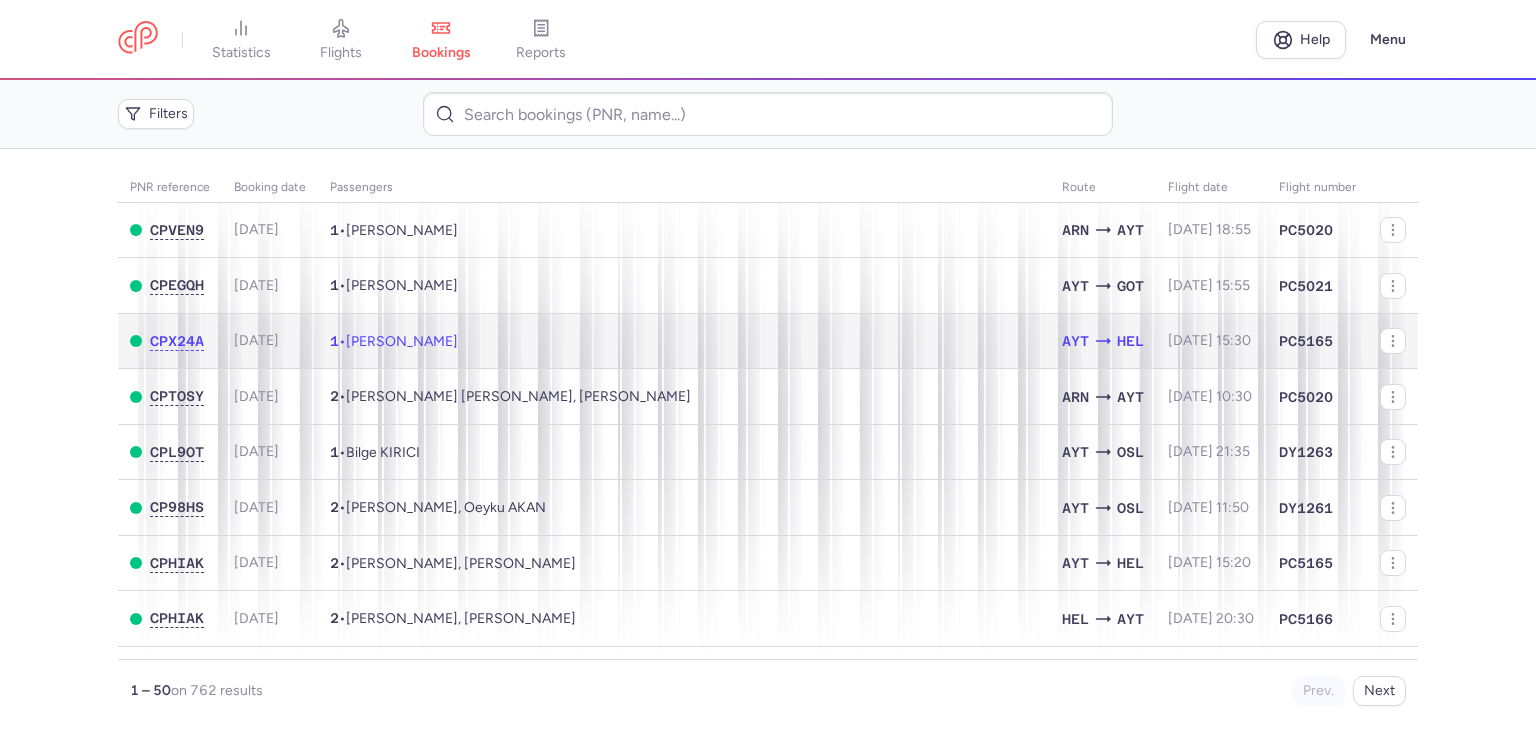 click on "1  •  Pekka HYVAERINEN" 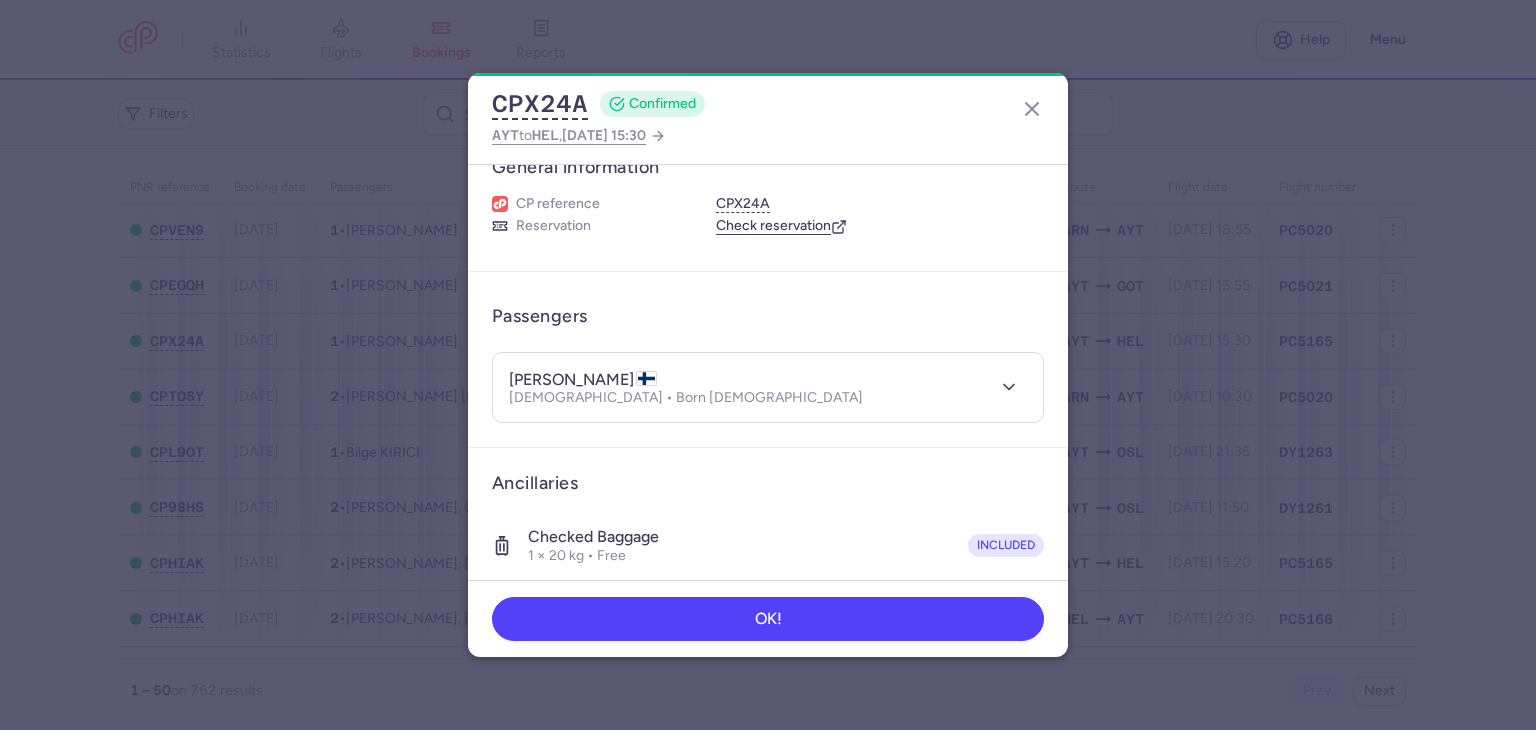 scroll, scrollTop: 0, scrollLeft: 0, axis: both 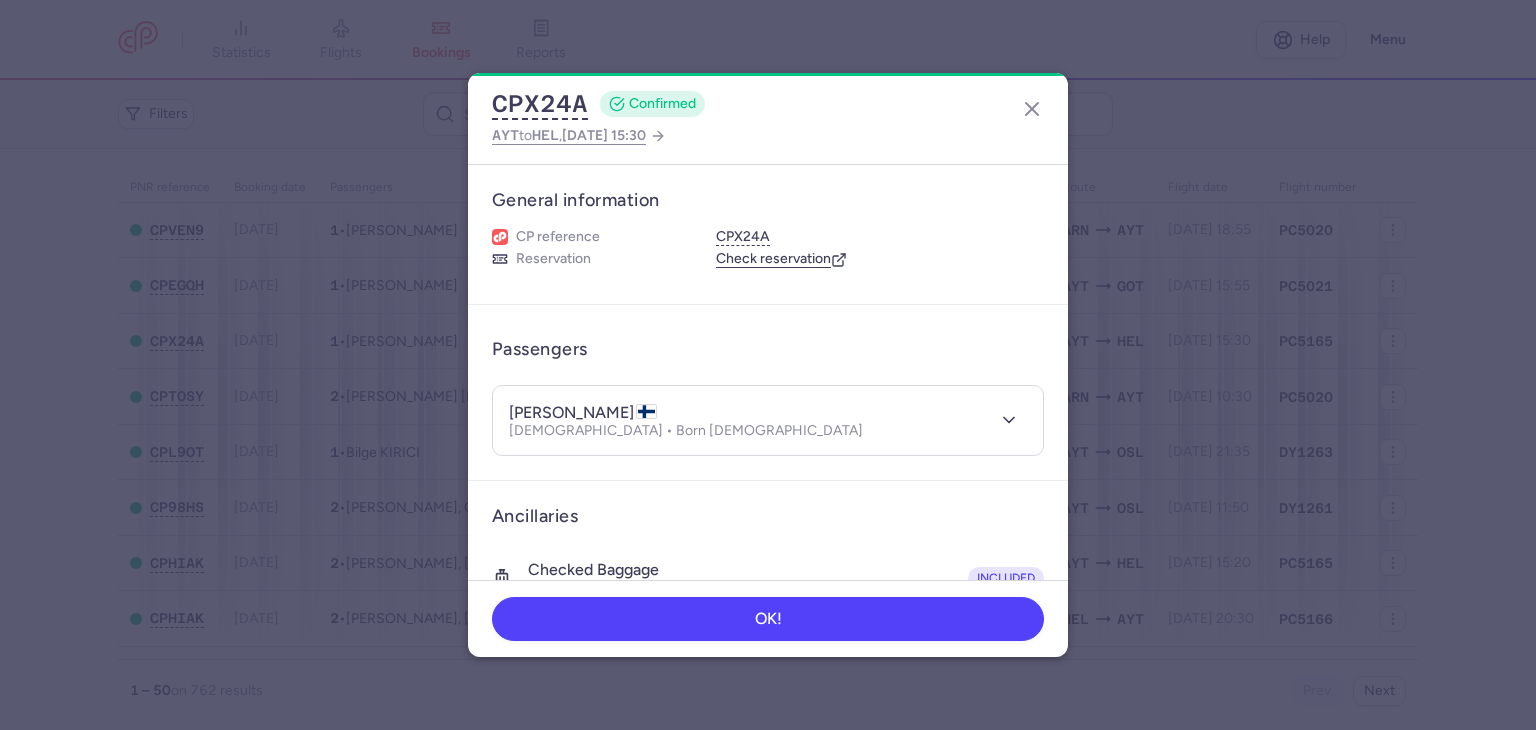 click on "pekka HYVAERINEN  Male • Born 07/05/1995" at bounding box center (746, 420) 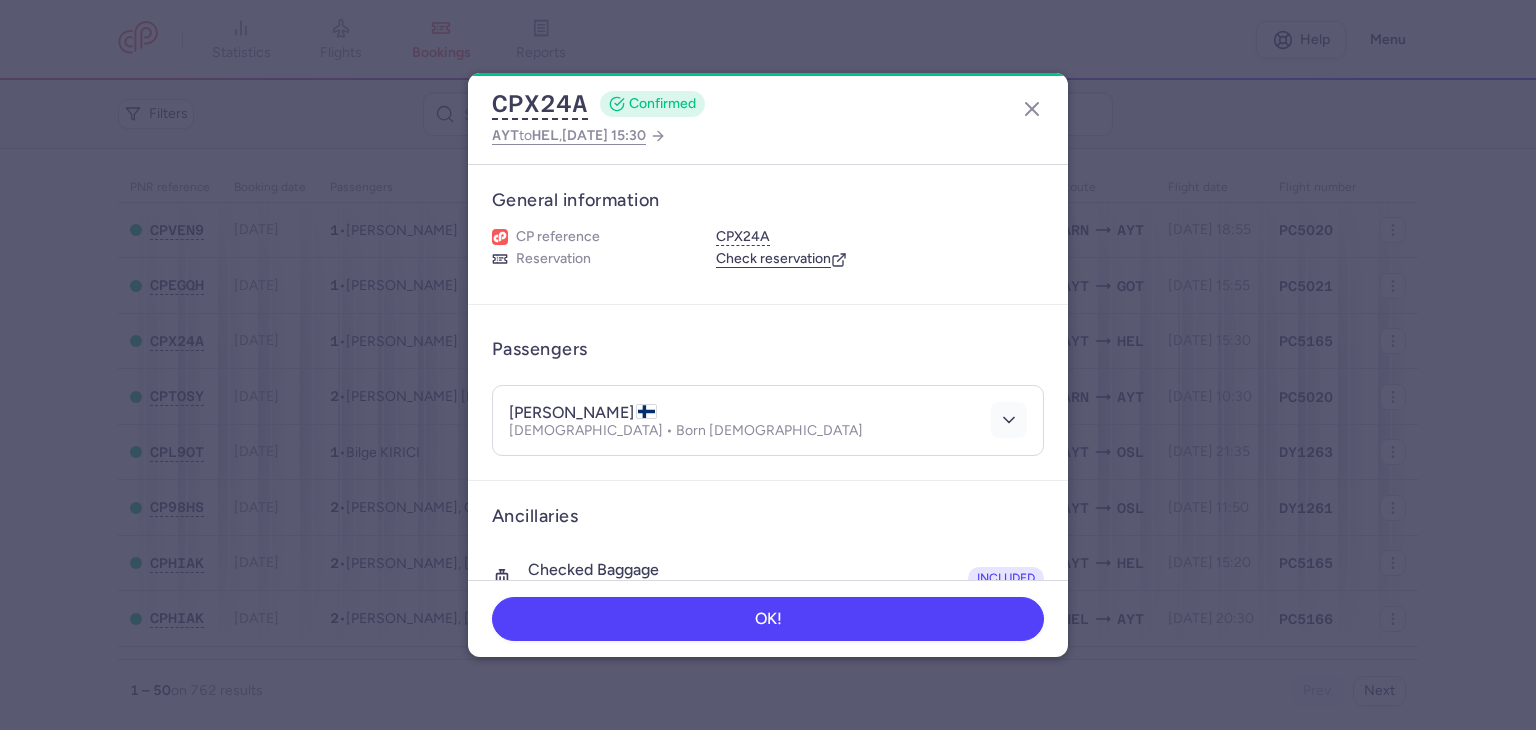 click 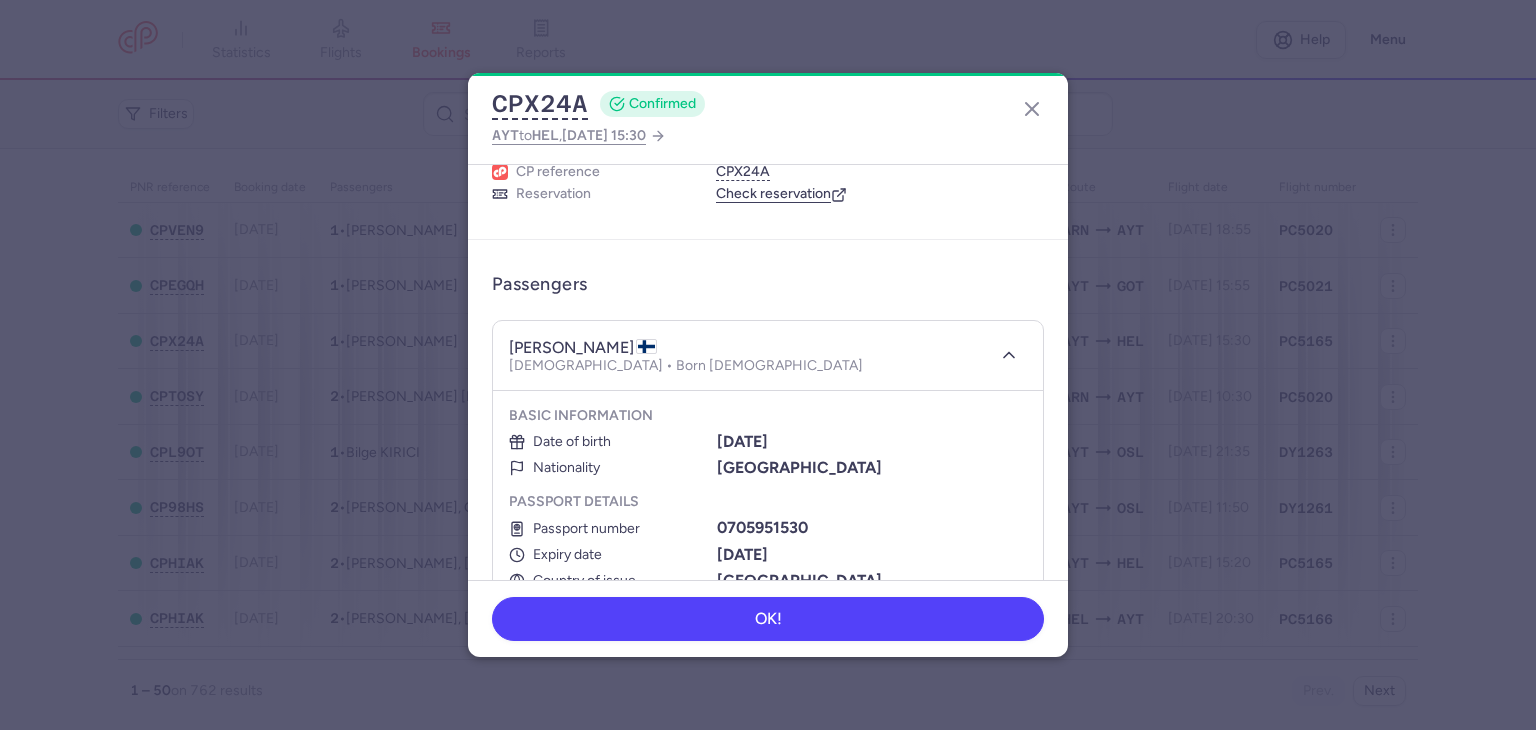 scroll, scrollTop: 100, scrollLeft: 0, axis: vertical 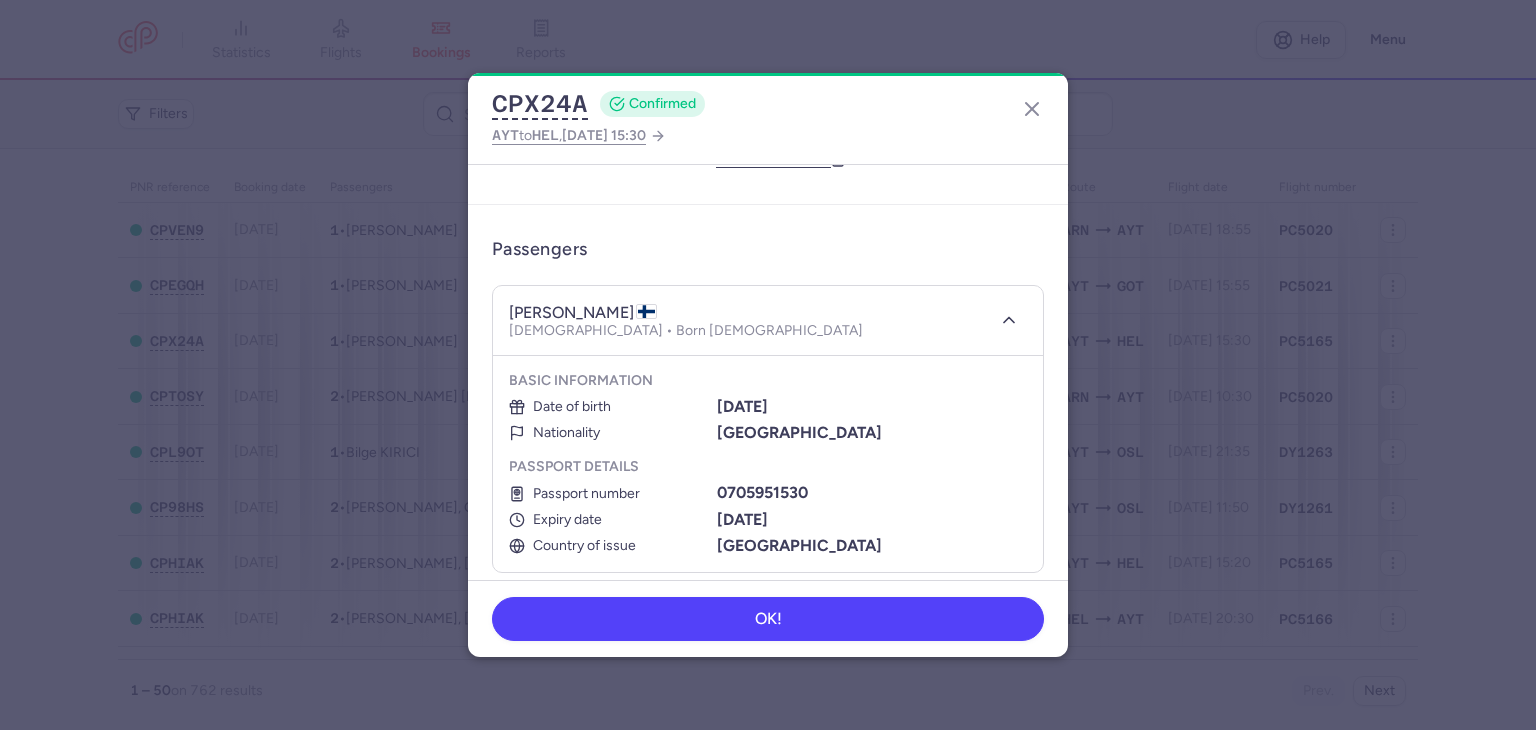 type 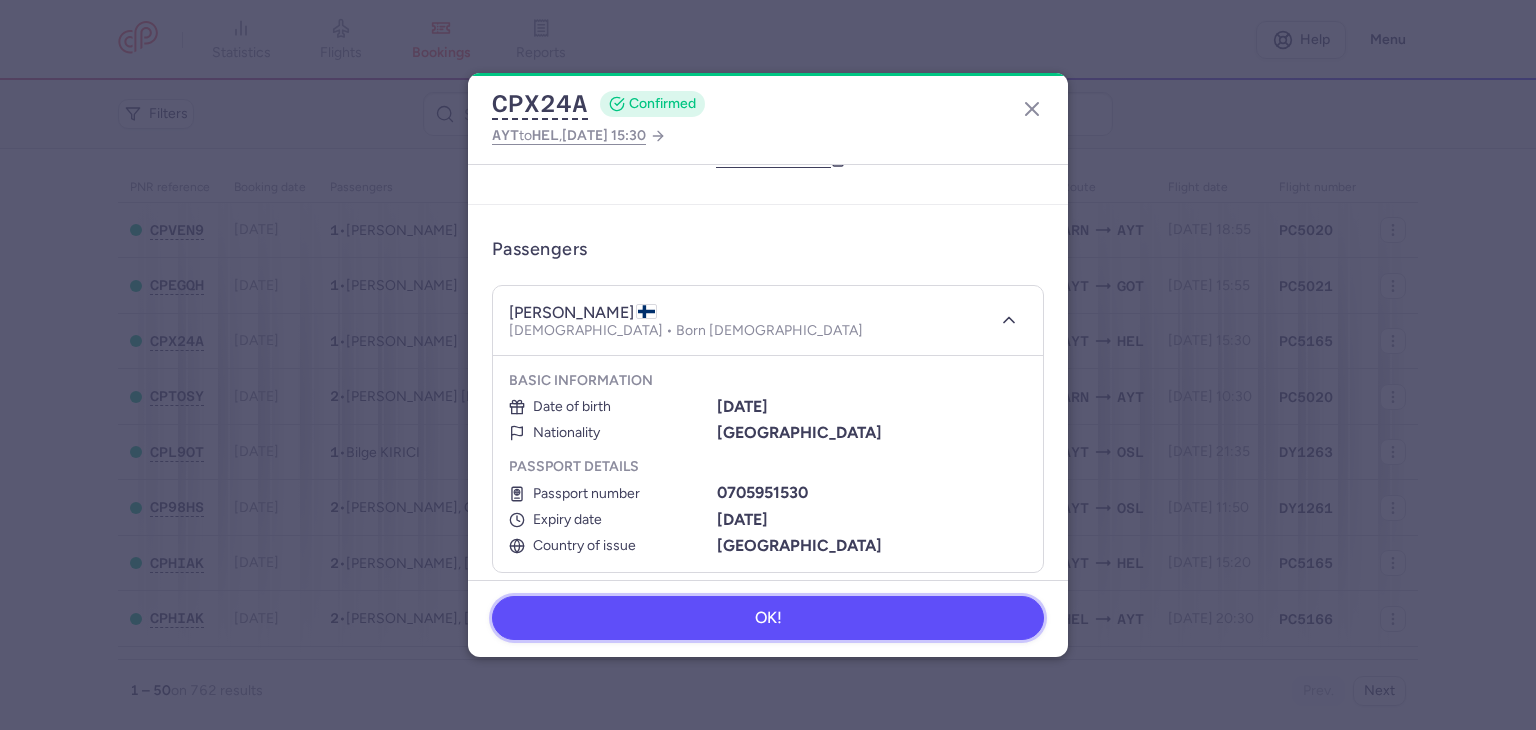 click on "OK!" at bounding box center (768, 618) 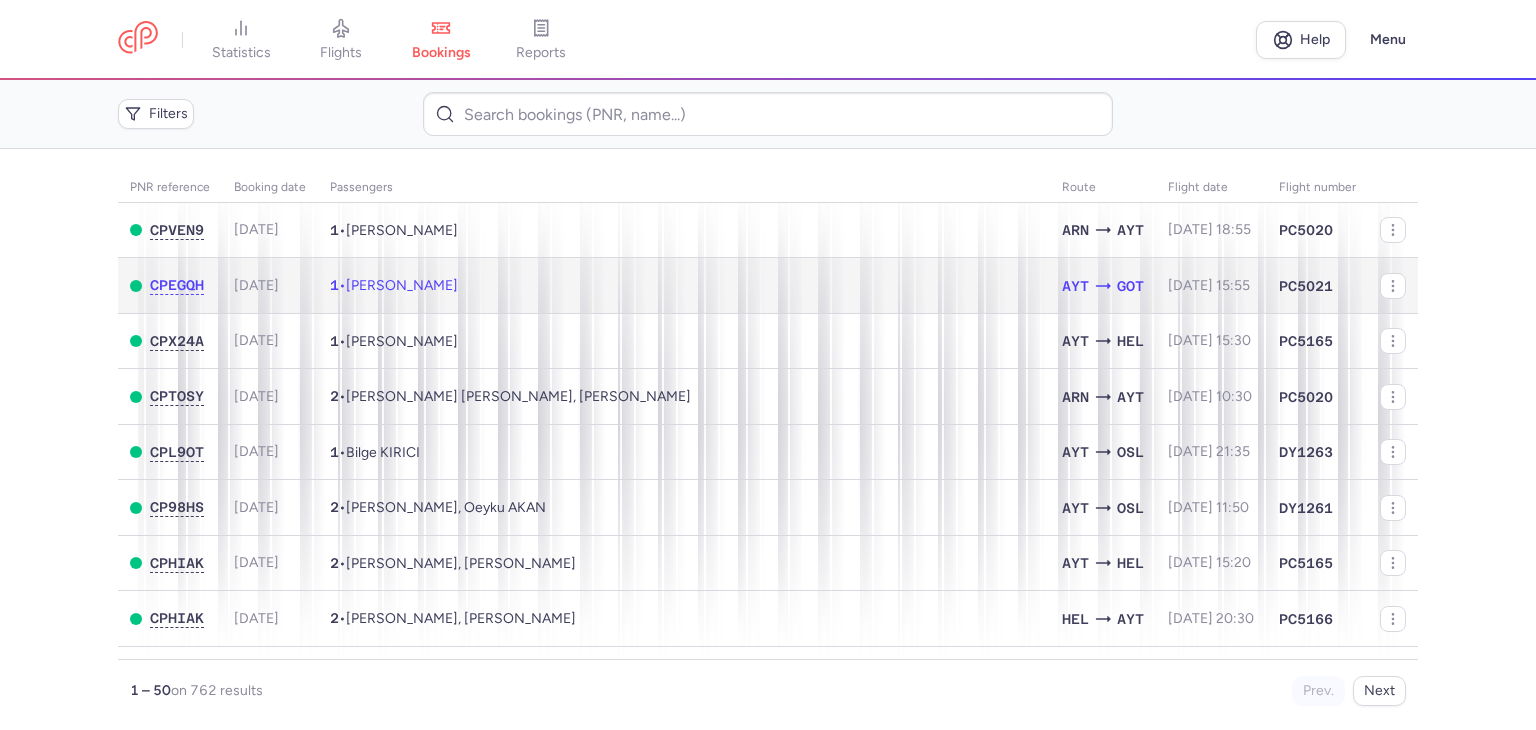 click on "1  •  Pedram ZARIFKAR" 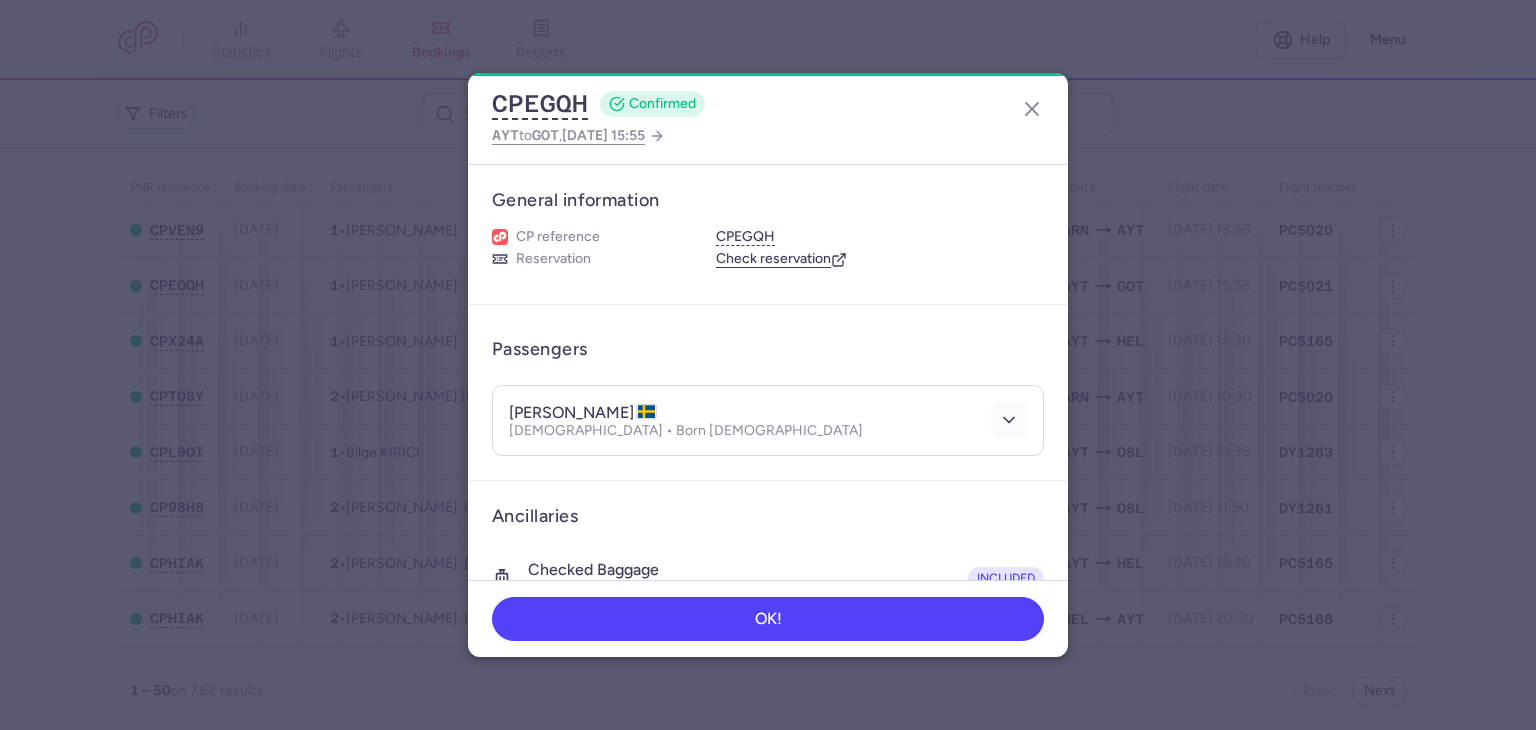 click at bounding box center (1009, 420) 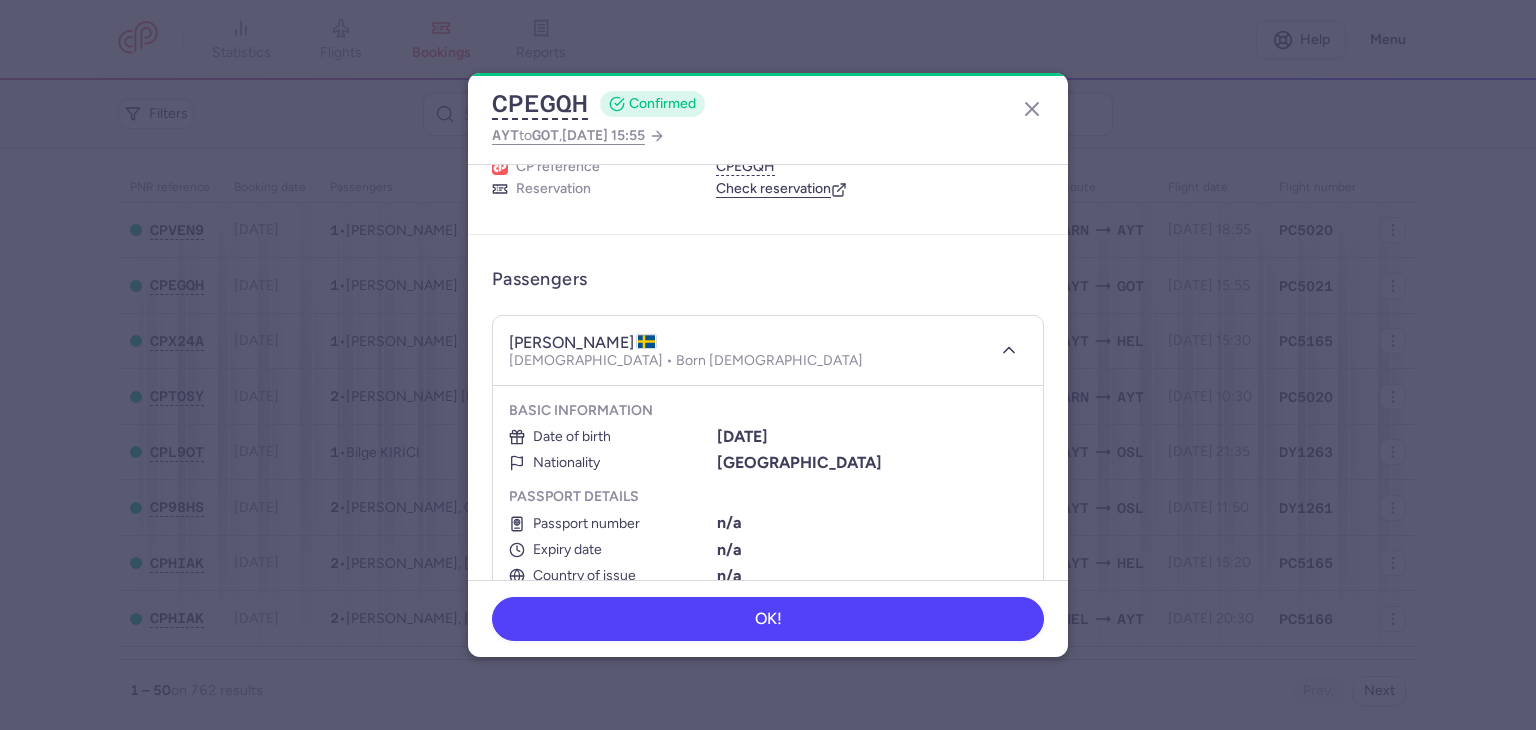 scroll, scrollTop: 100, scrollLeft: 0, axis: vertical 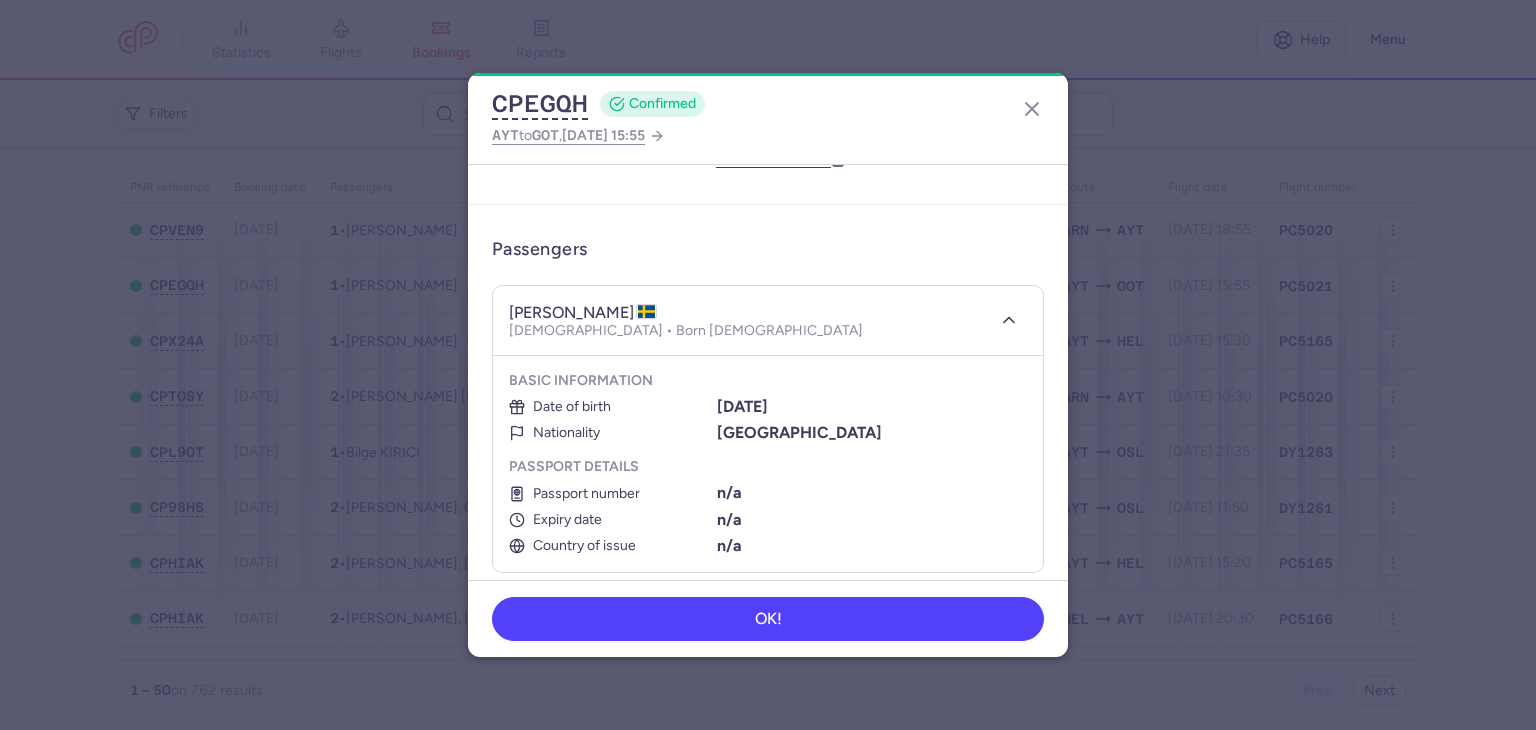 type 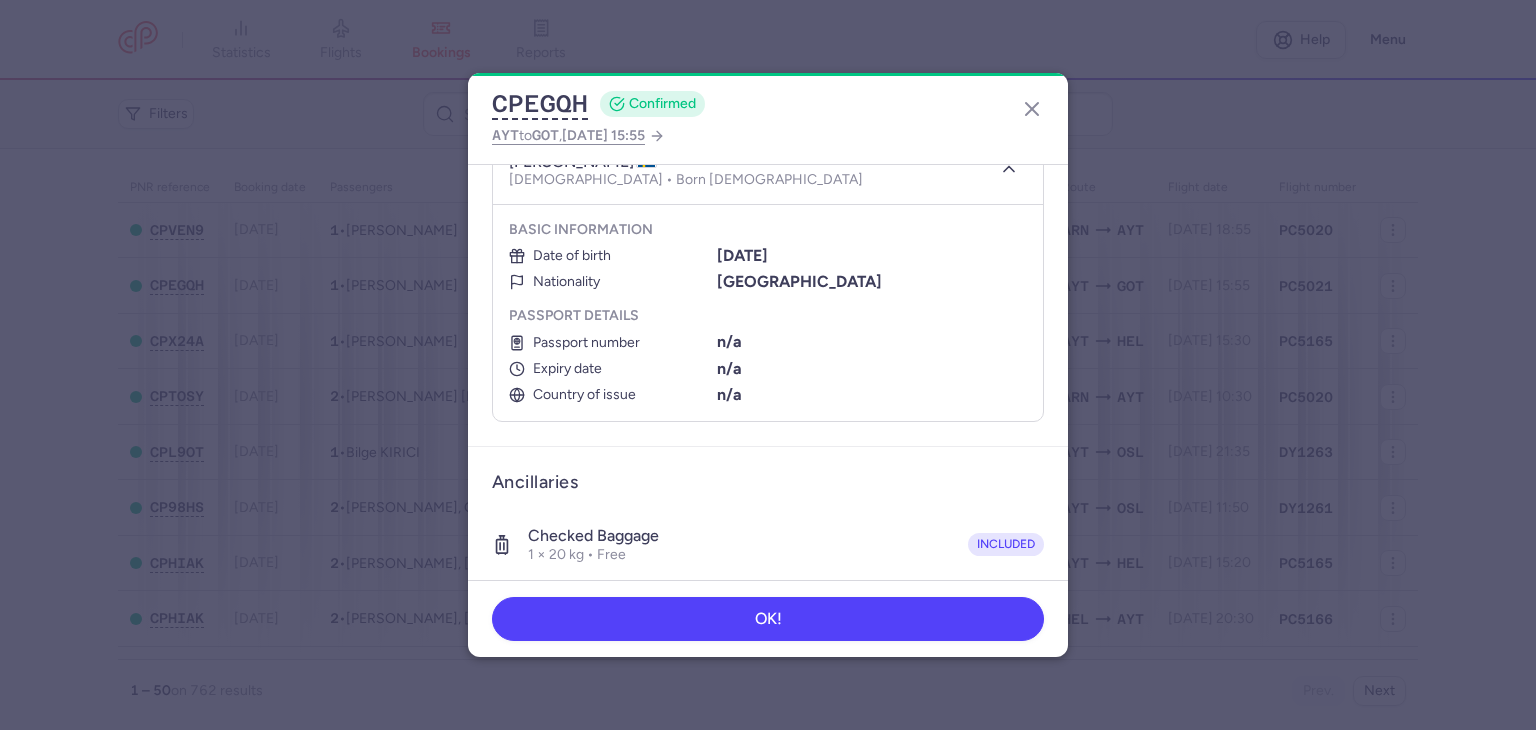 scroll, scrollTop: 600, scrollLeft: 0, axis: vertical 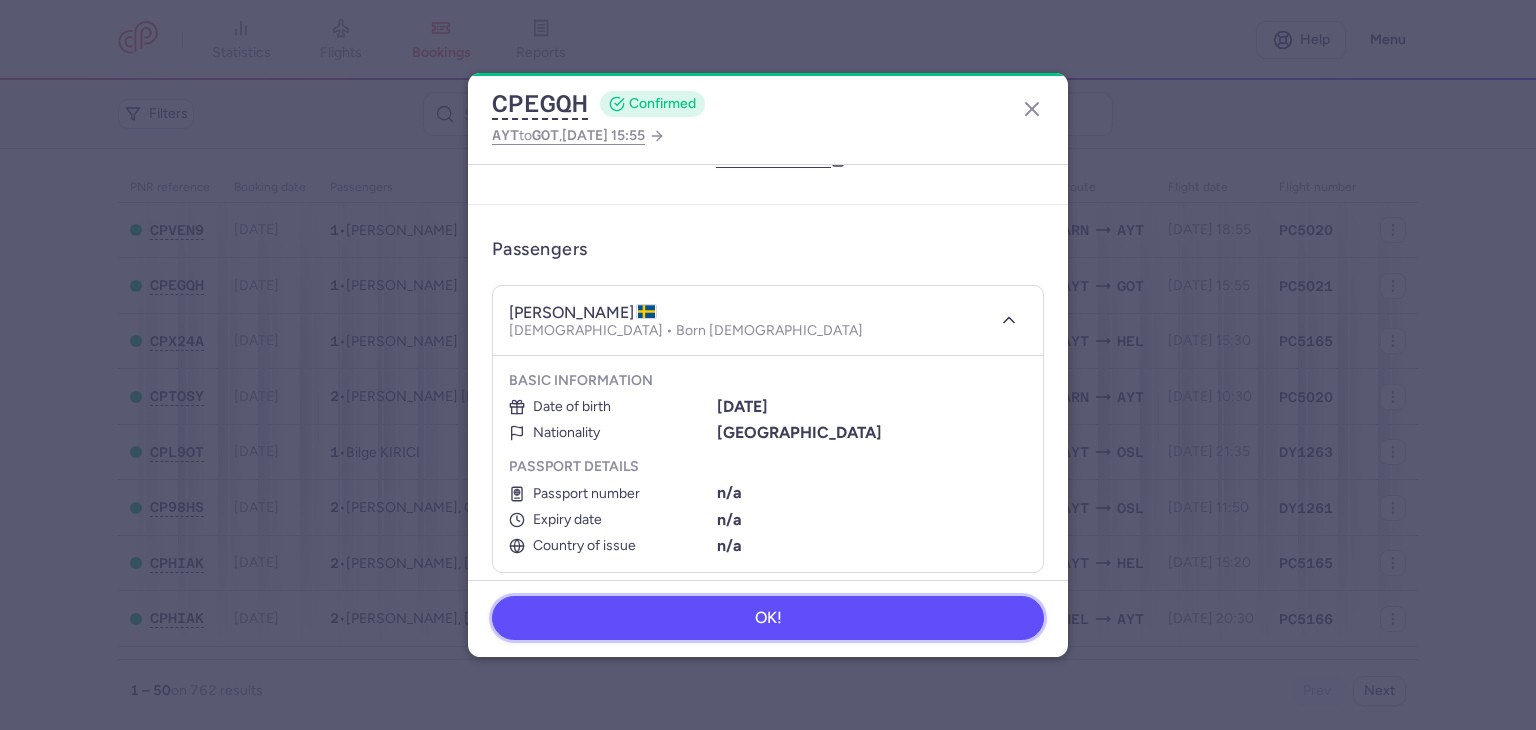 click on "OK!" at bounding box center [768, 618] 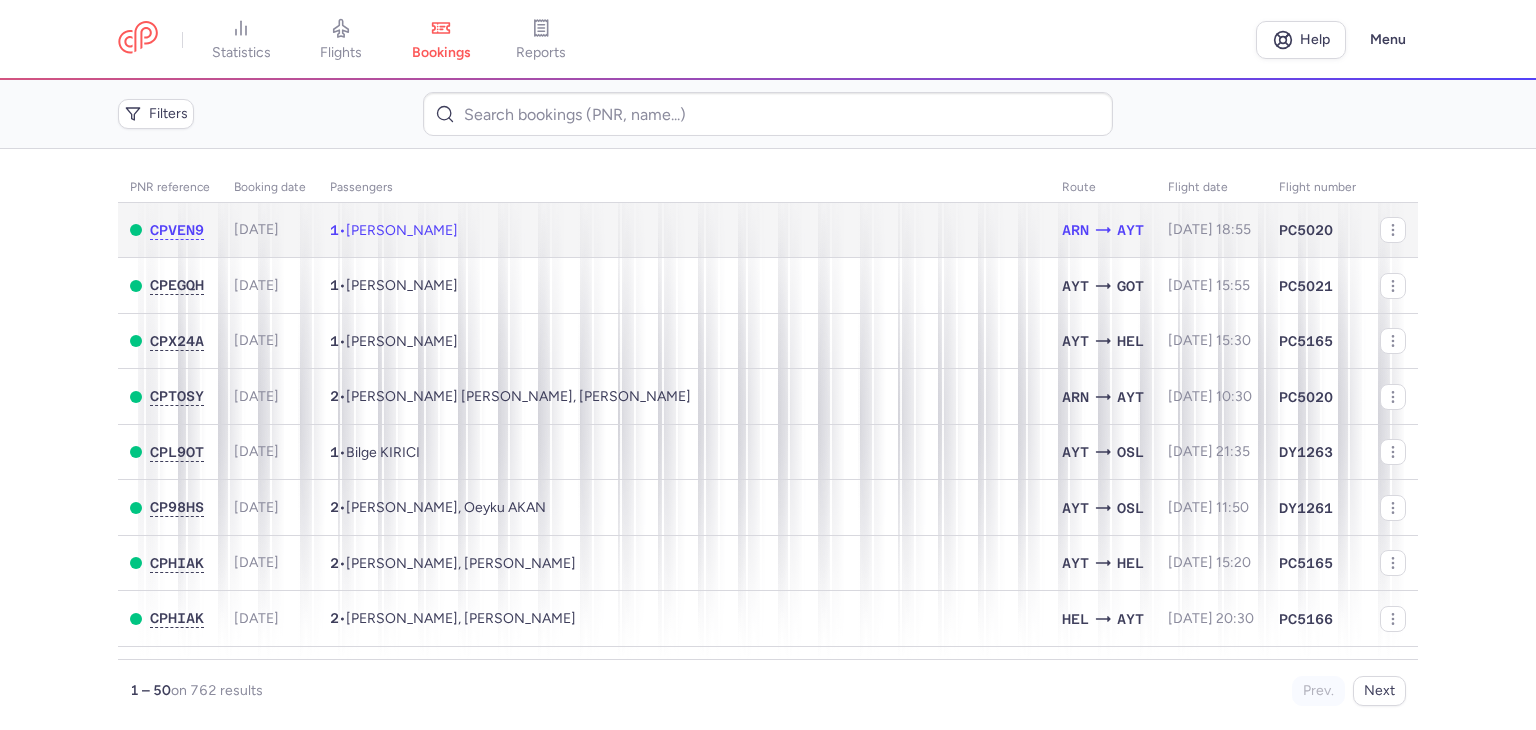 click on "1  •  Sarina JALILI" 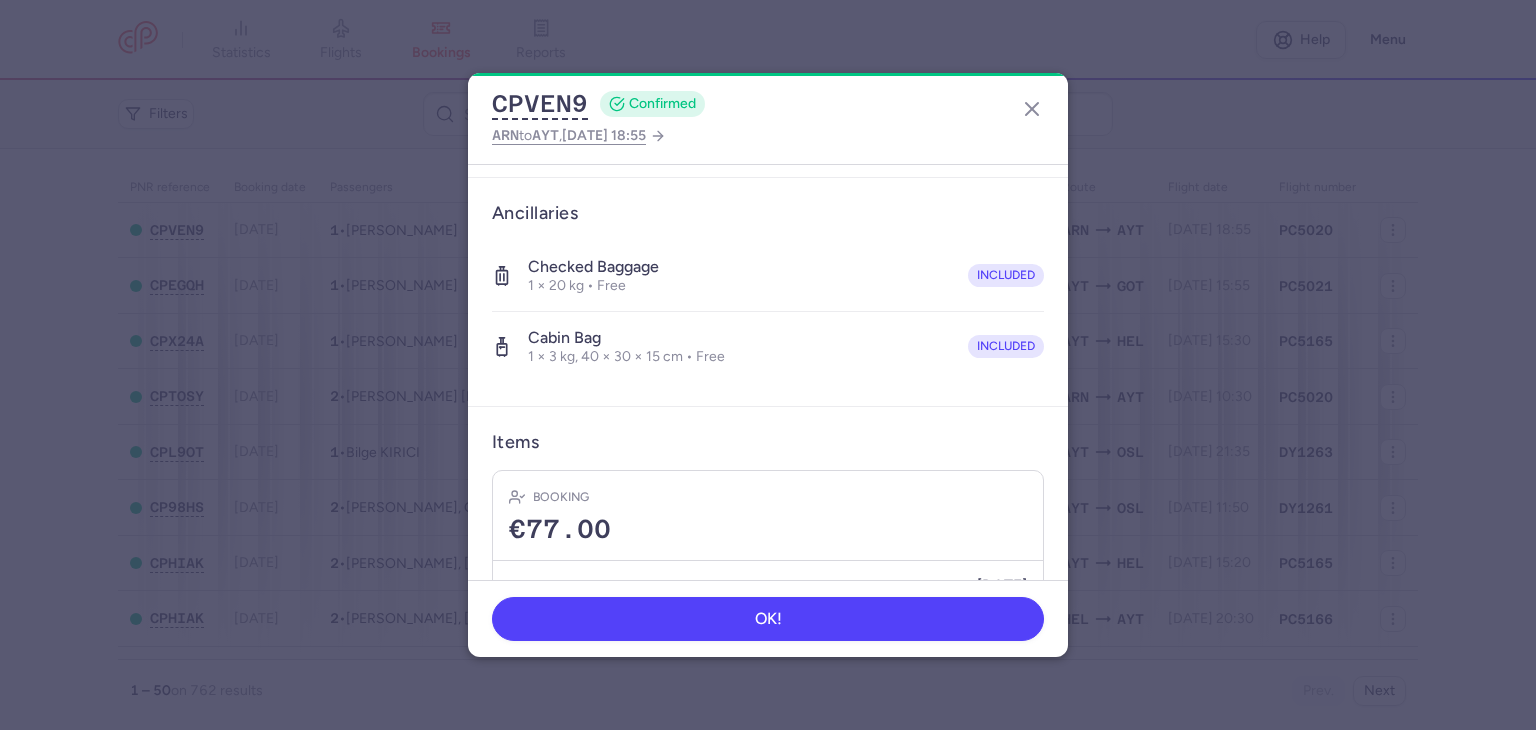 scroll, scrollTop: 196, scrollLeft: 0, axis: vertical 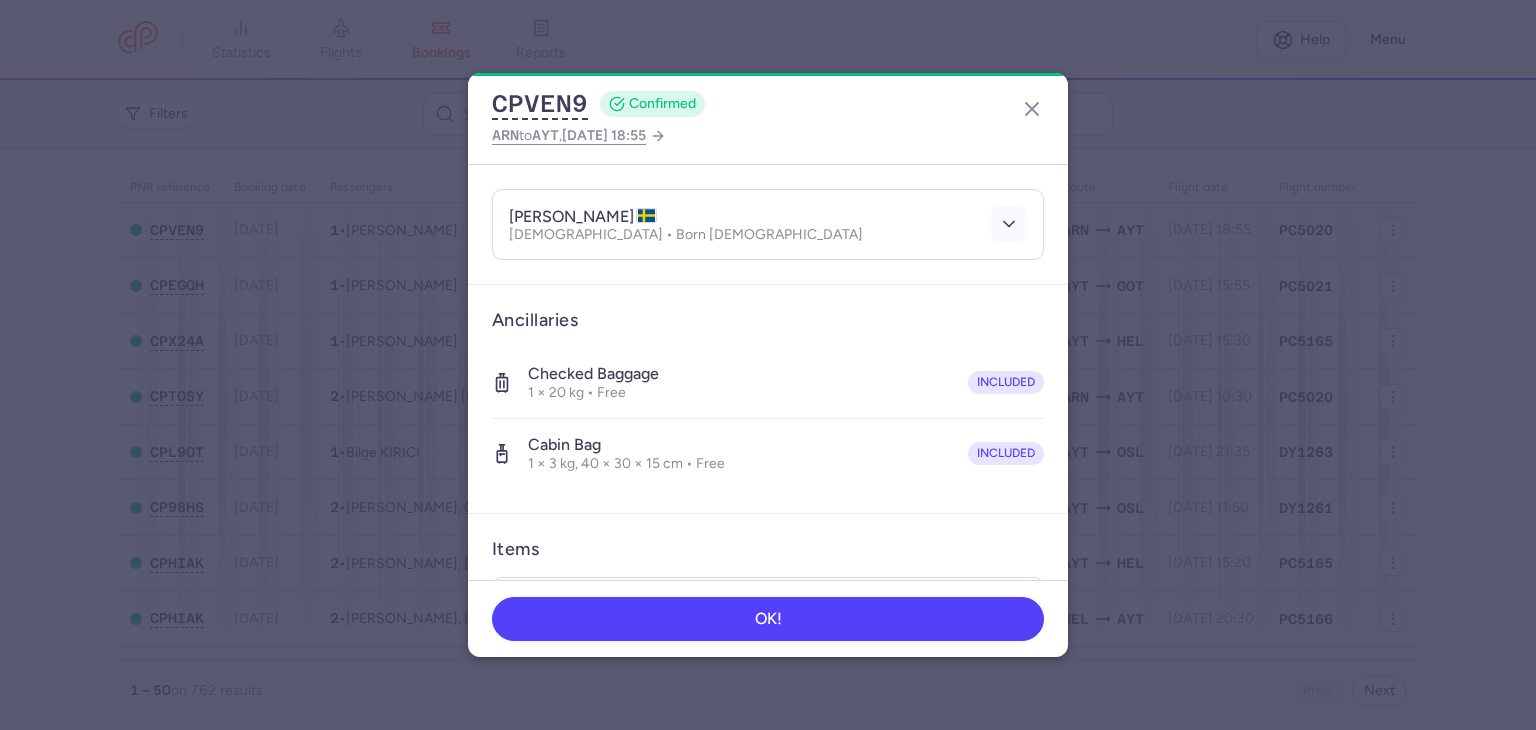 click 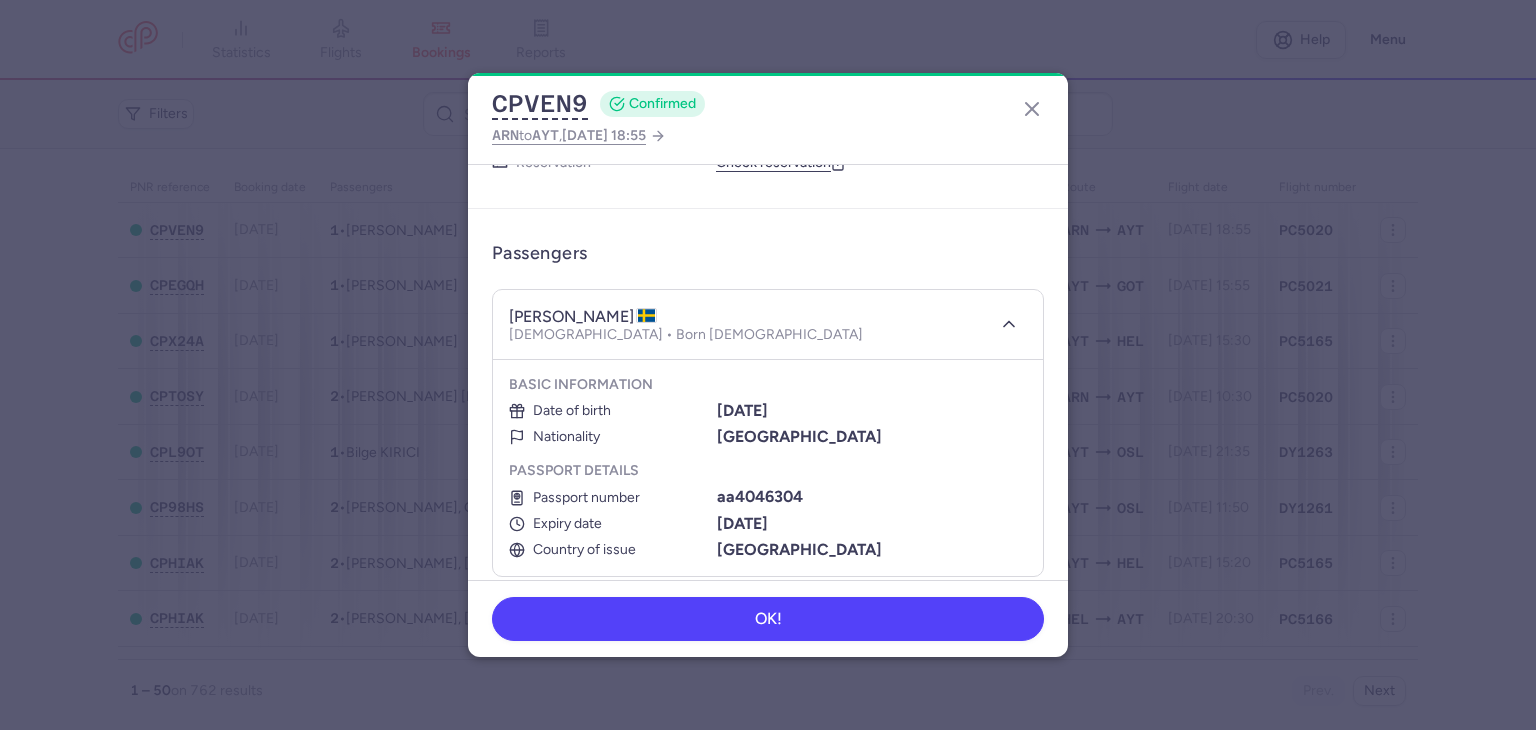 scroll, scrollTop: 0, scrollLeft: 0, axis: both 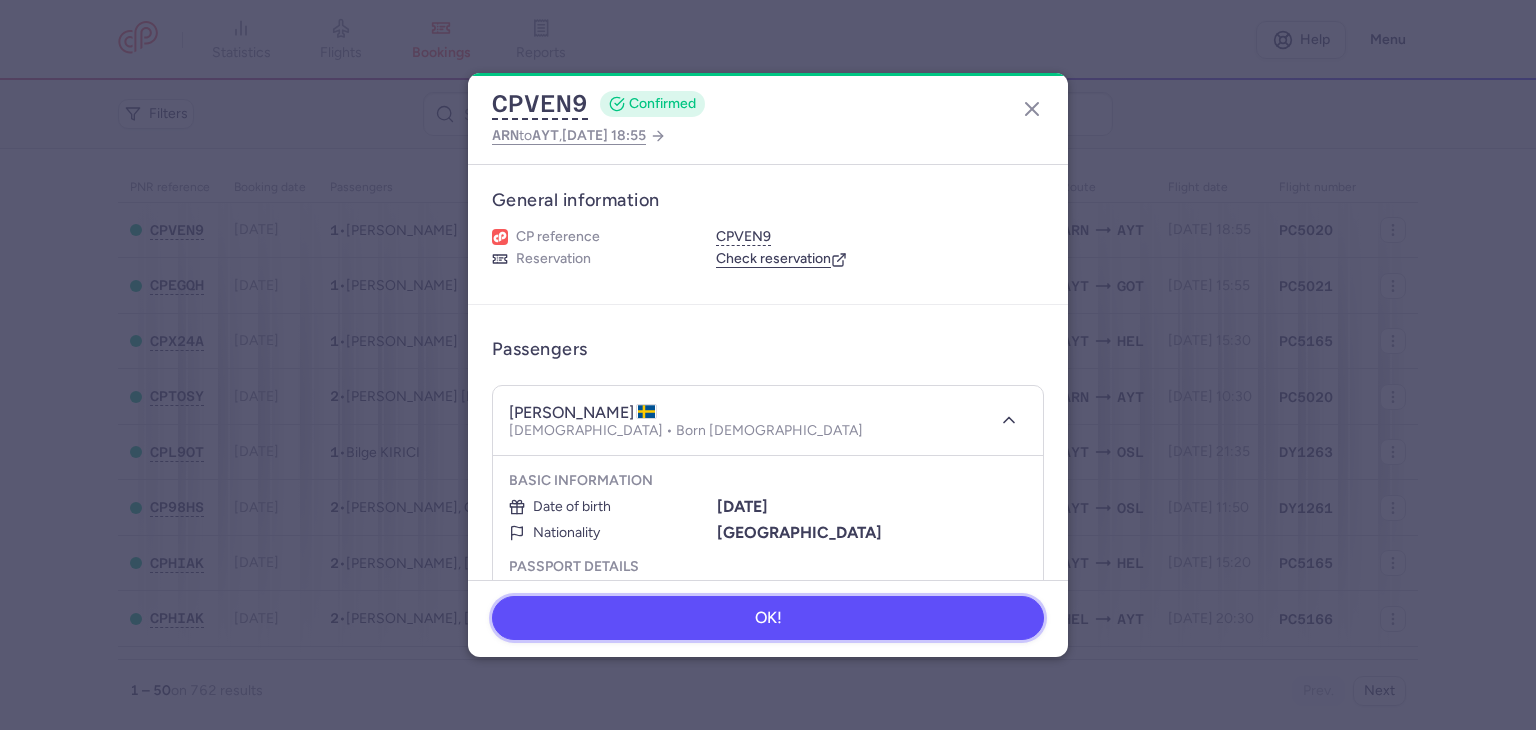 click on "OK!" at bounding box center [768, 618] 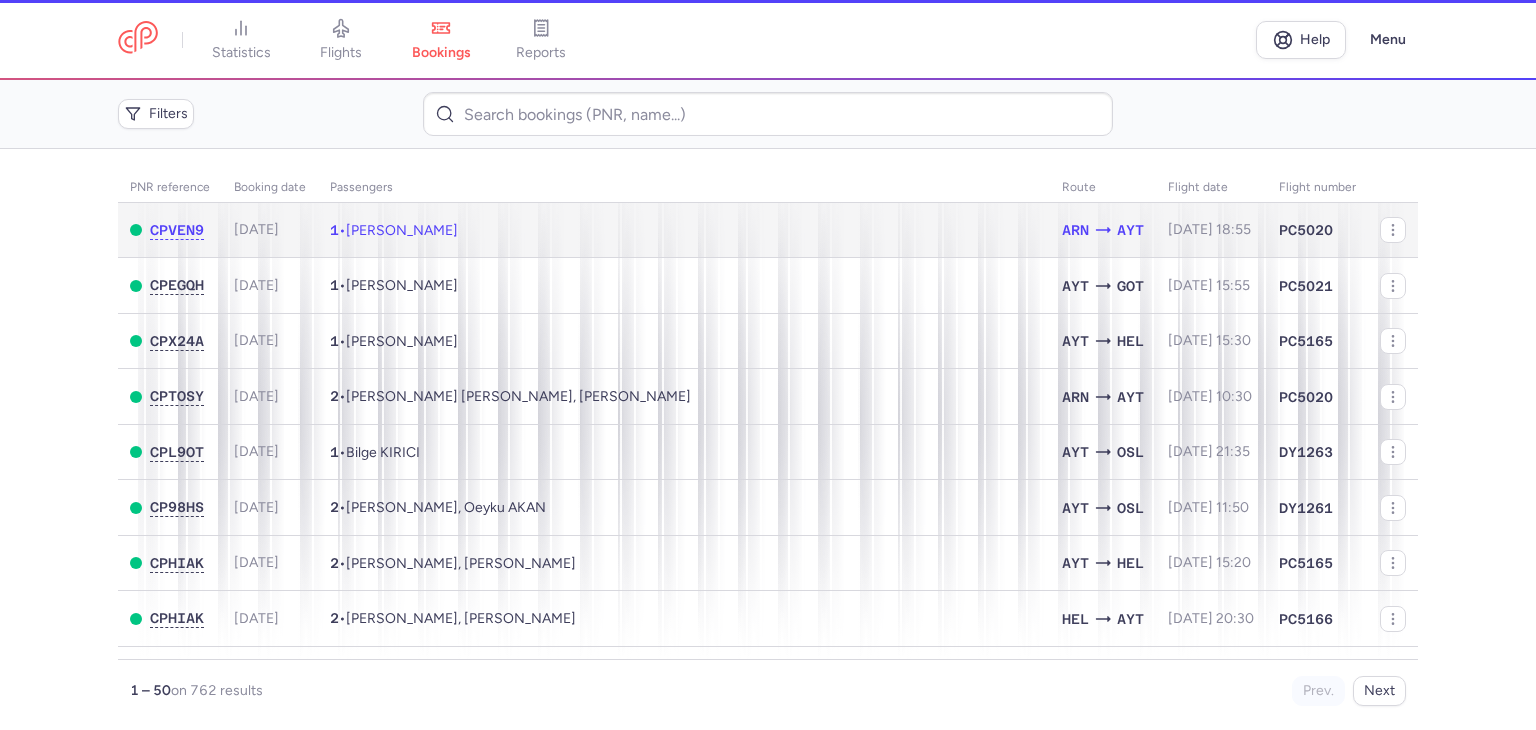 click on "1  •  Sarina JALILI" 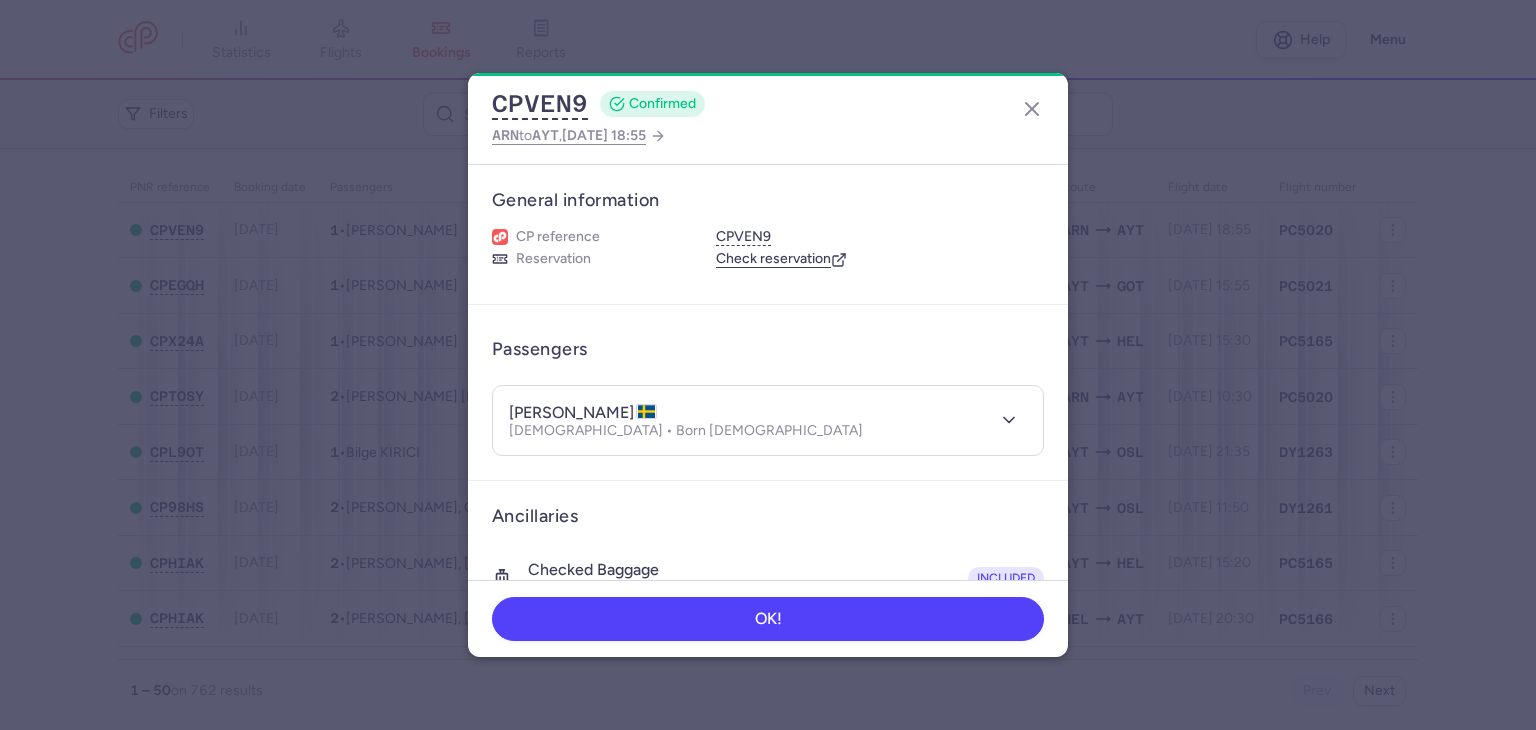 type 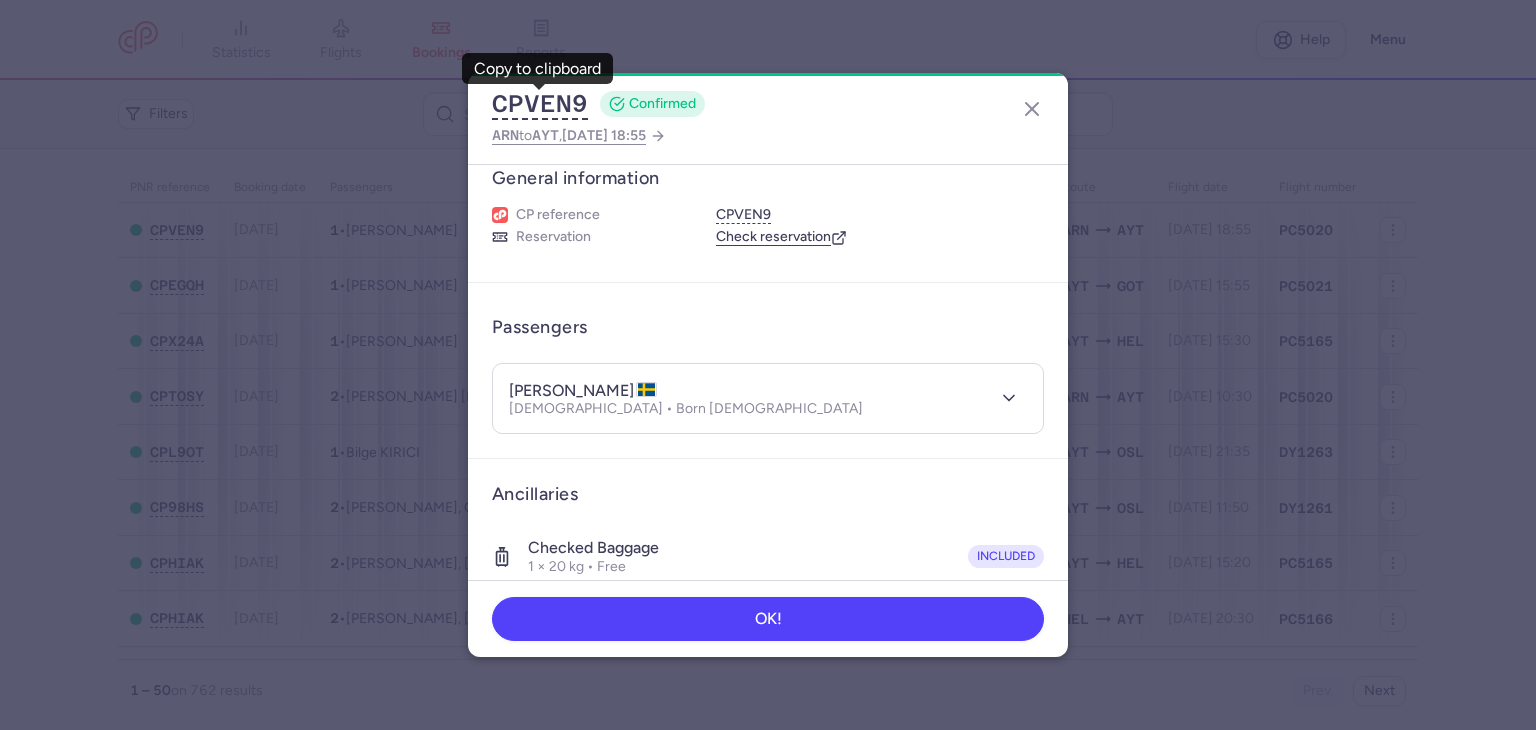 scroll, scrollTop: 0, scrollLeft: 0, axis: both 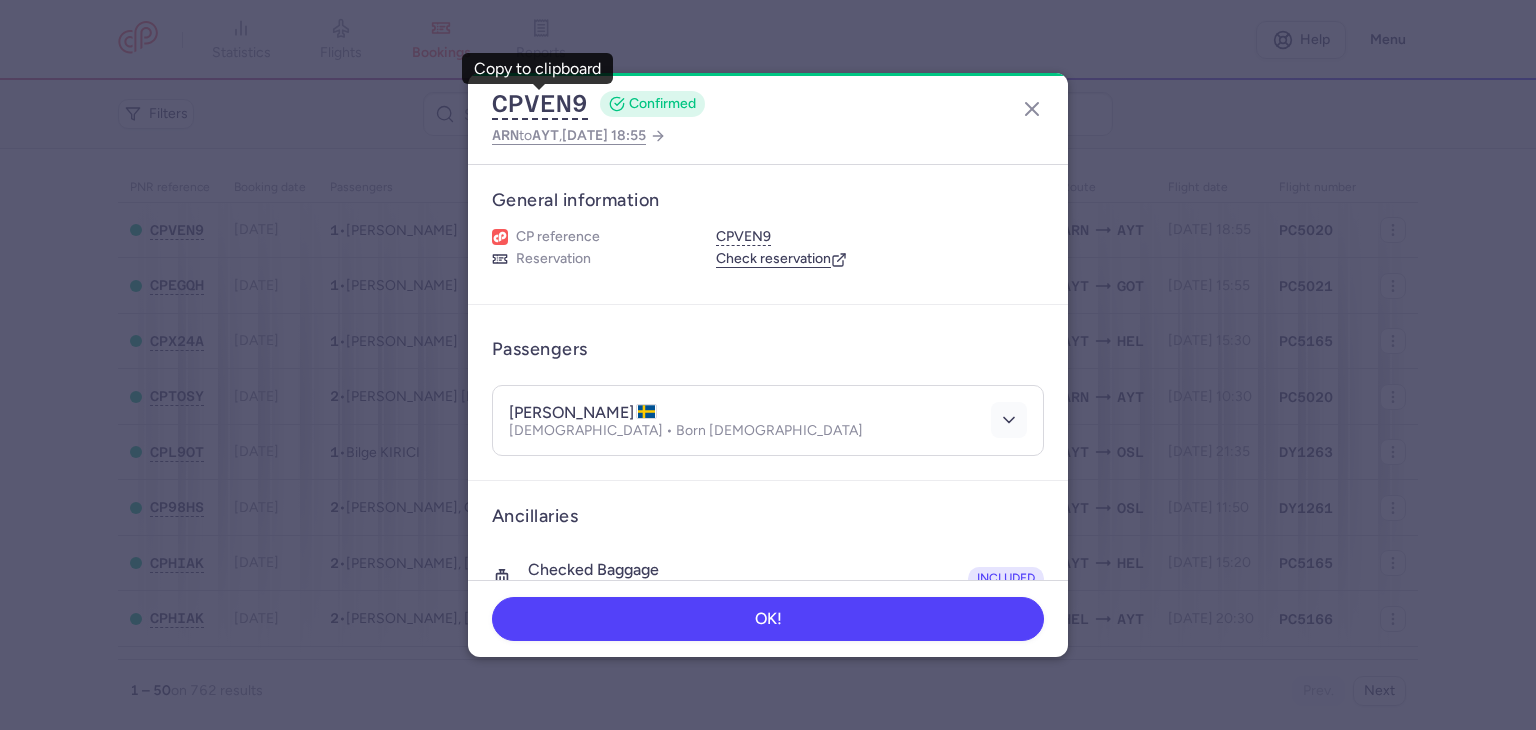 click at bounding box center (1009, 420) 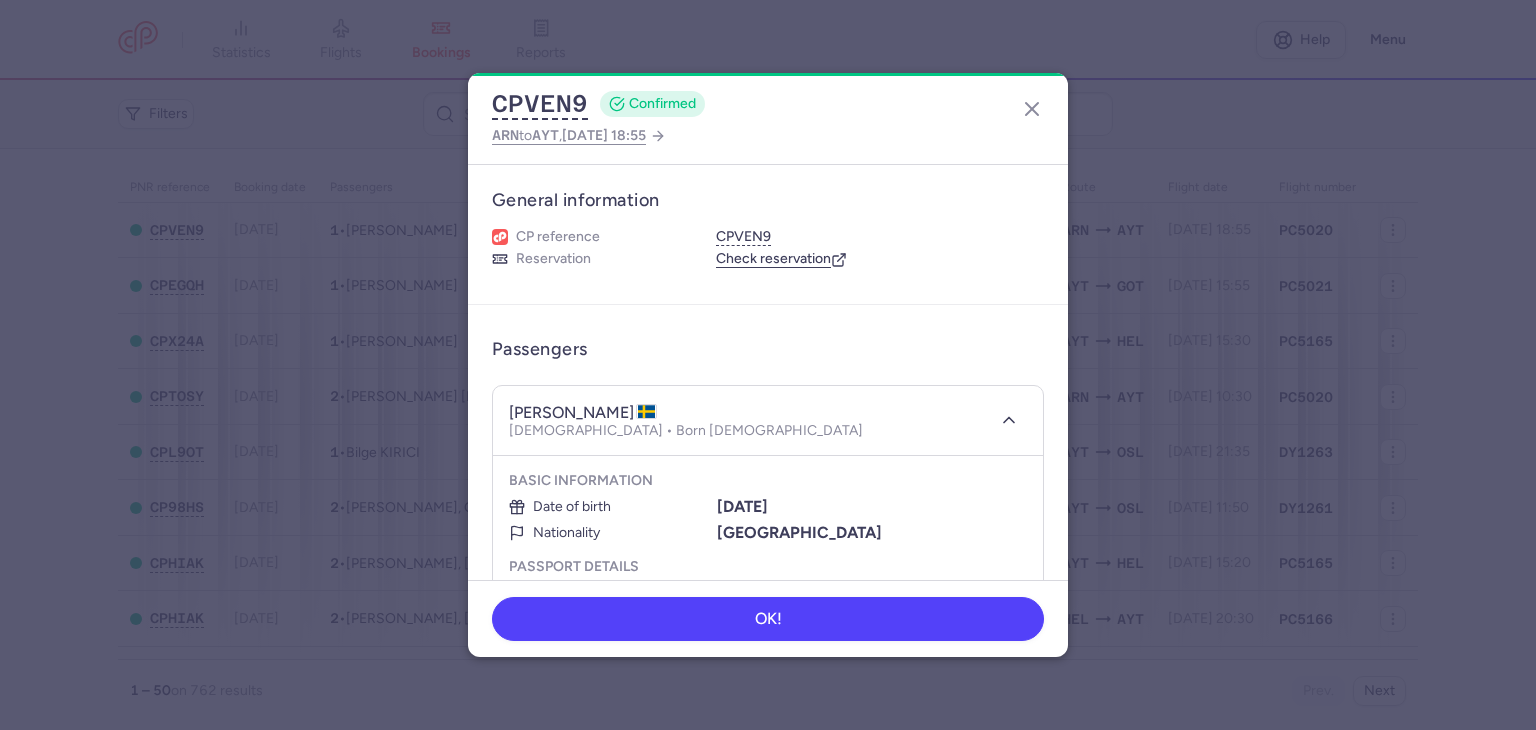 scroll, scrollTop: 200, scrollLeft: 0, axis: vertical 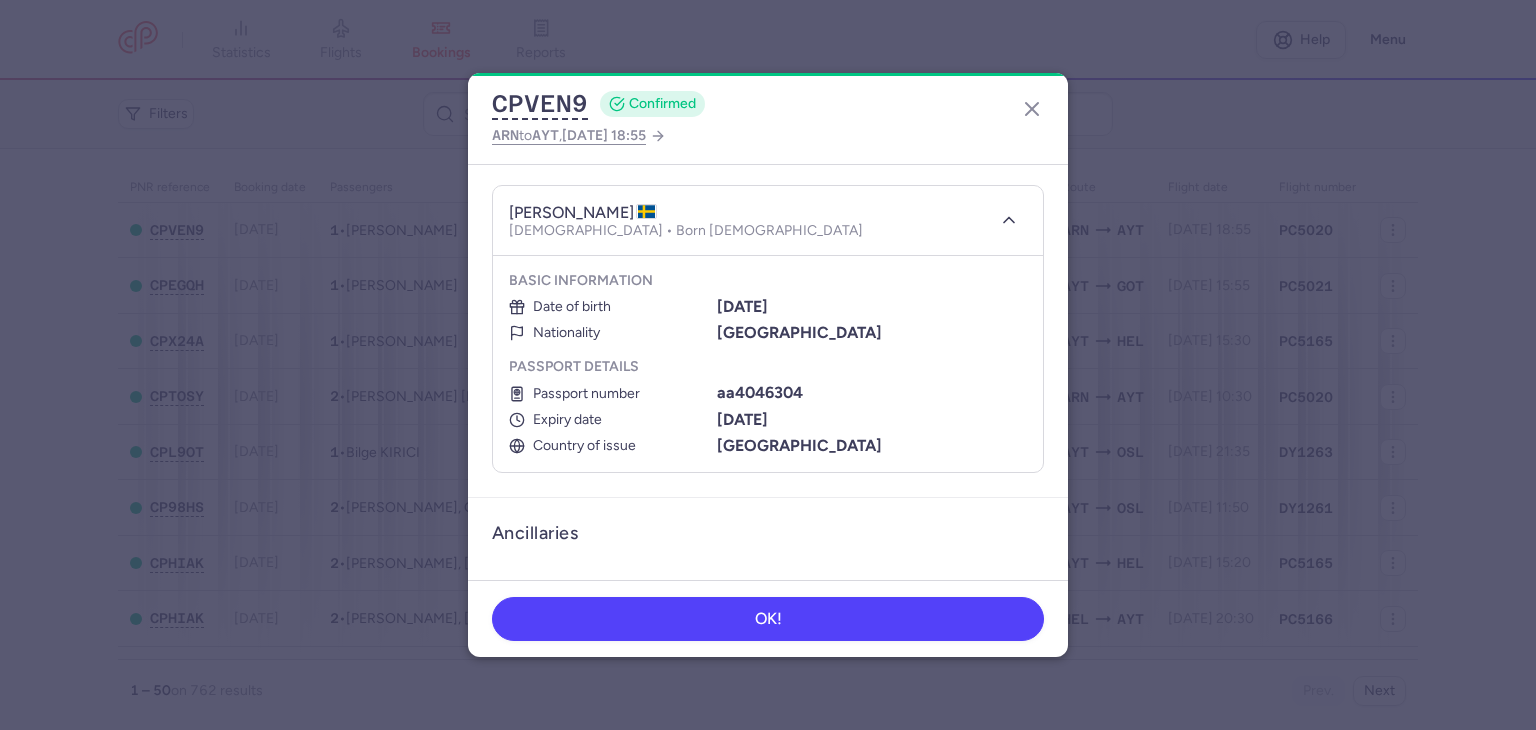type 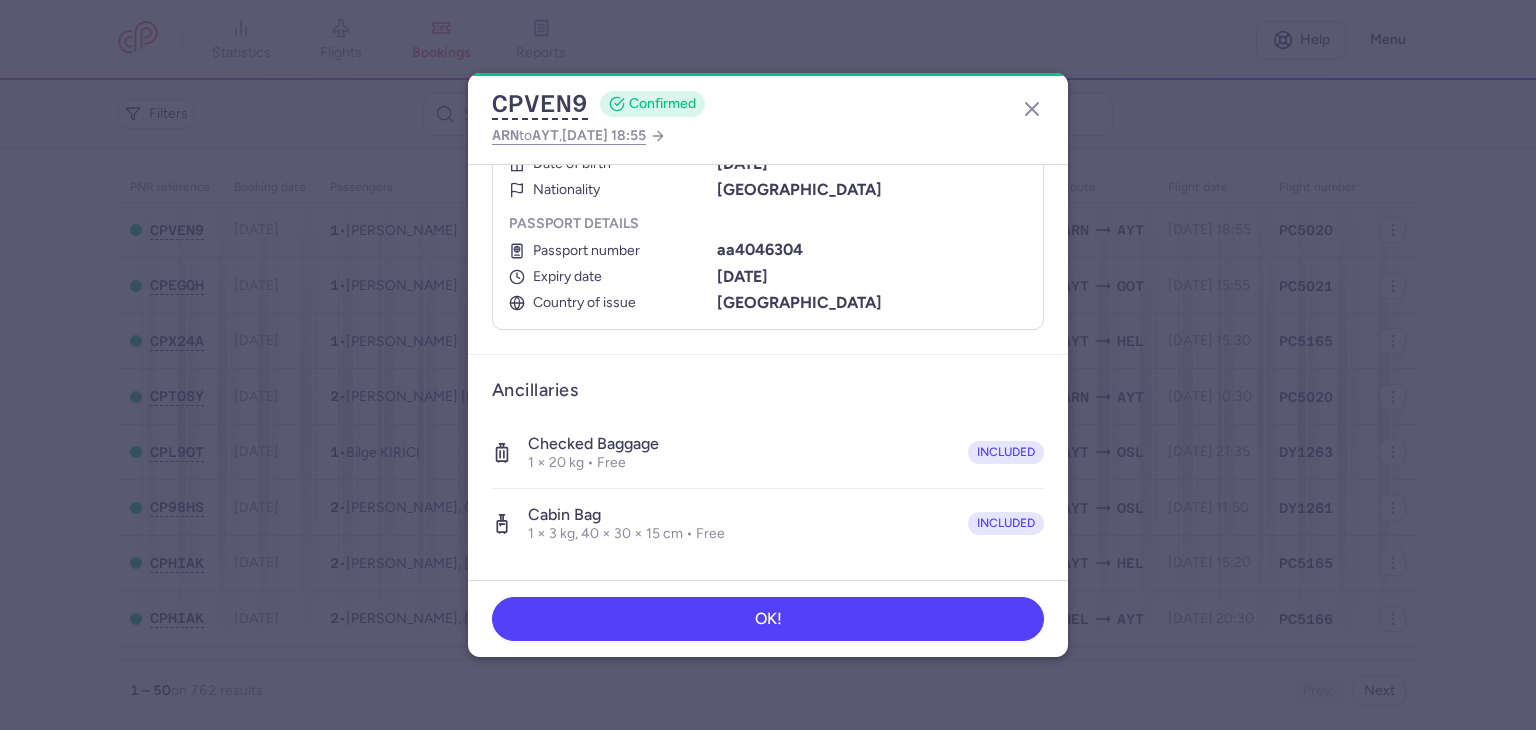 scroll, scrollTop: 500, scrollLeft: 0, axis: vertical 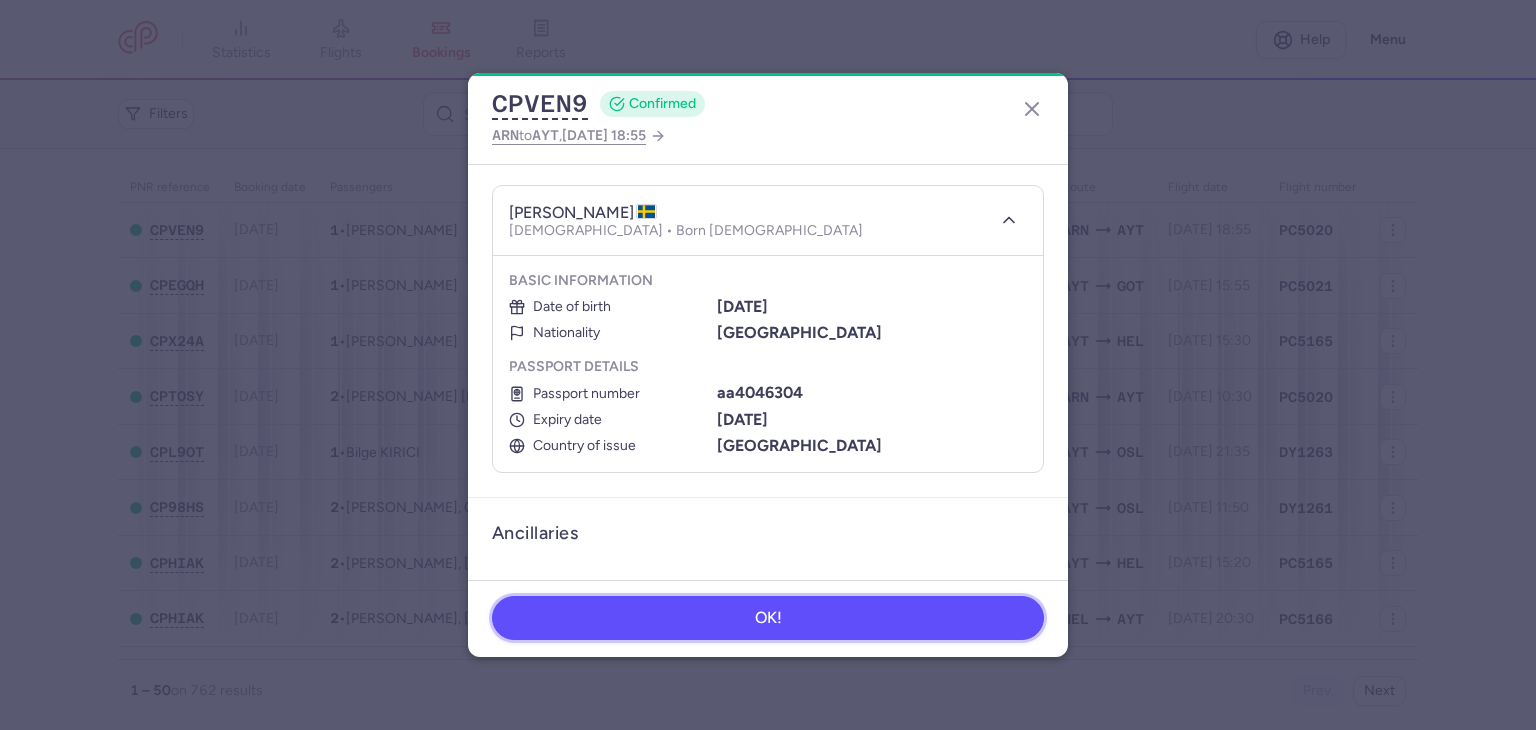 click on "OK!" at bounding box center [768, 618] 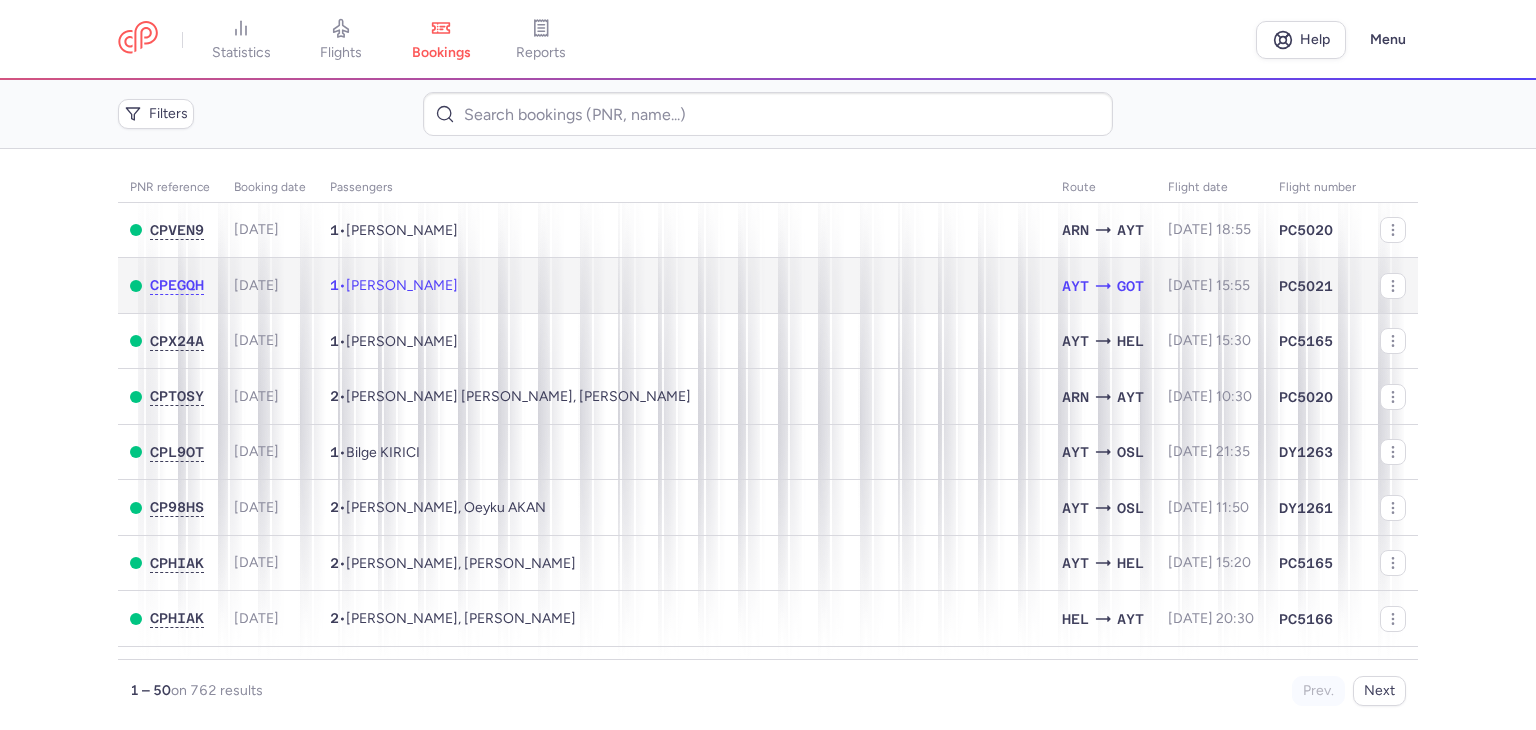 click on "1  •  Pedram ZARIFKAR" 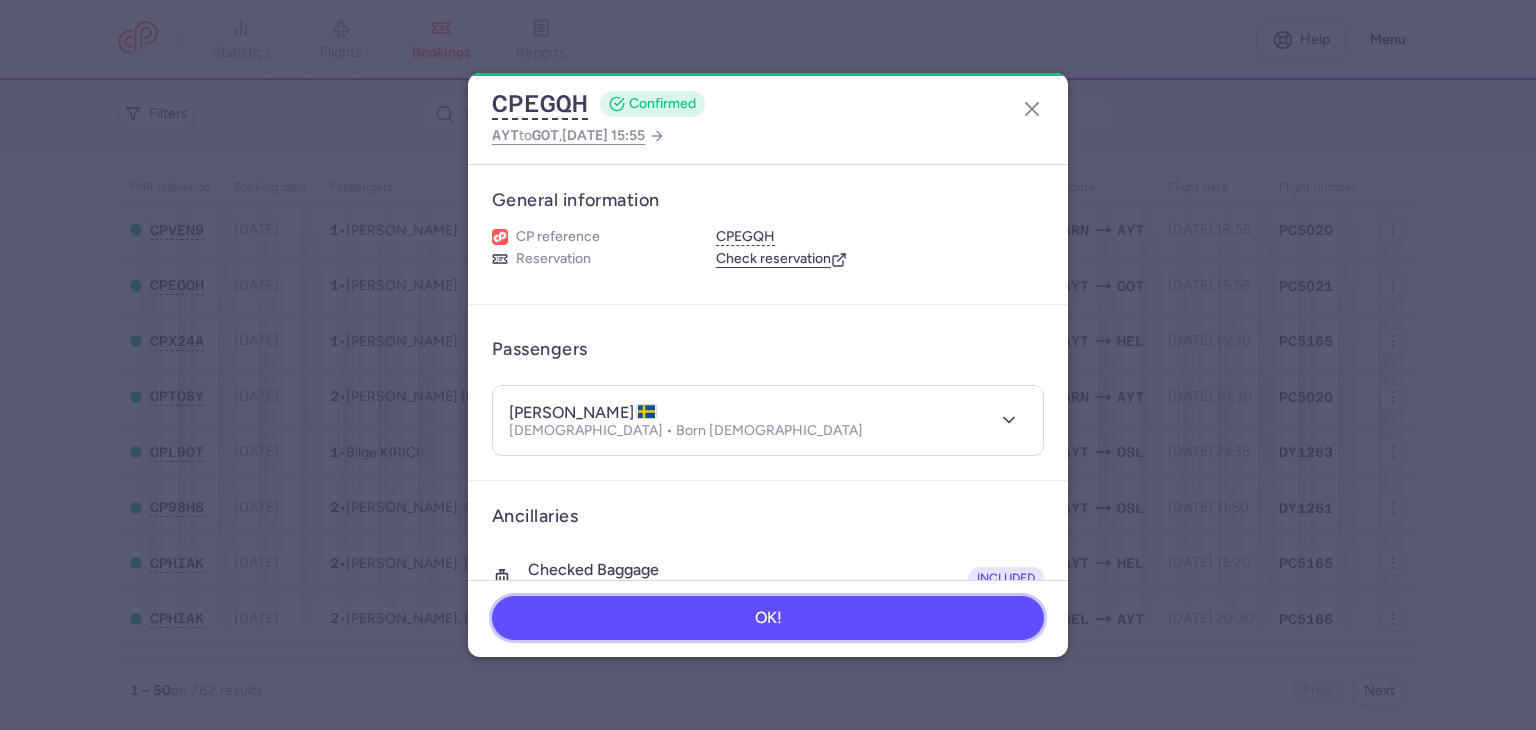 click on "OK!" at bounding box center (768, 618) 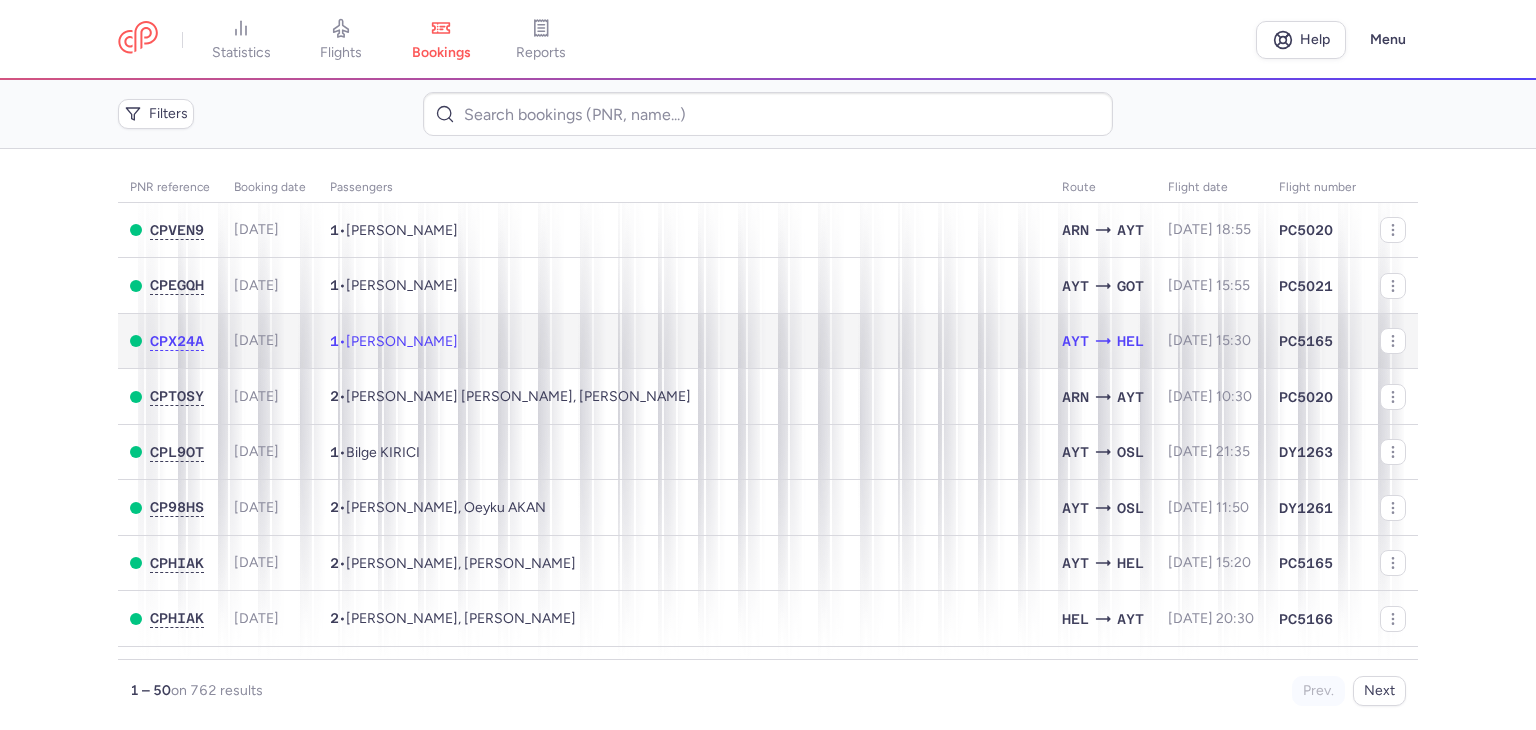 click on "1  •  Pekka HYVAERINEN" 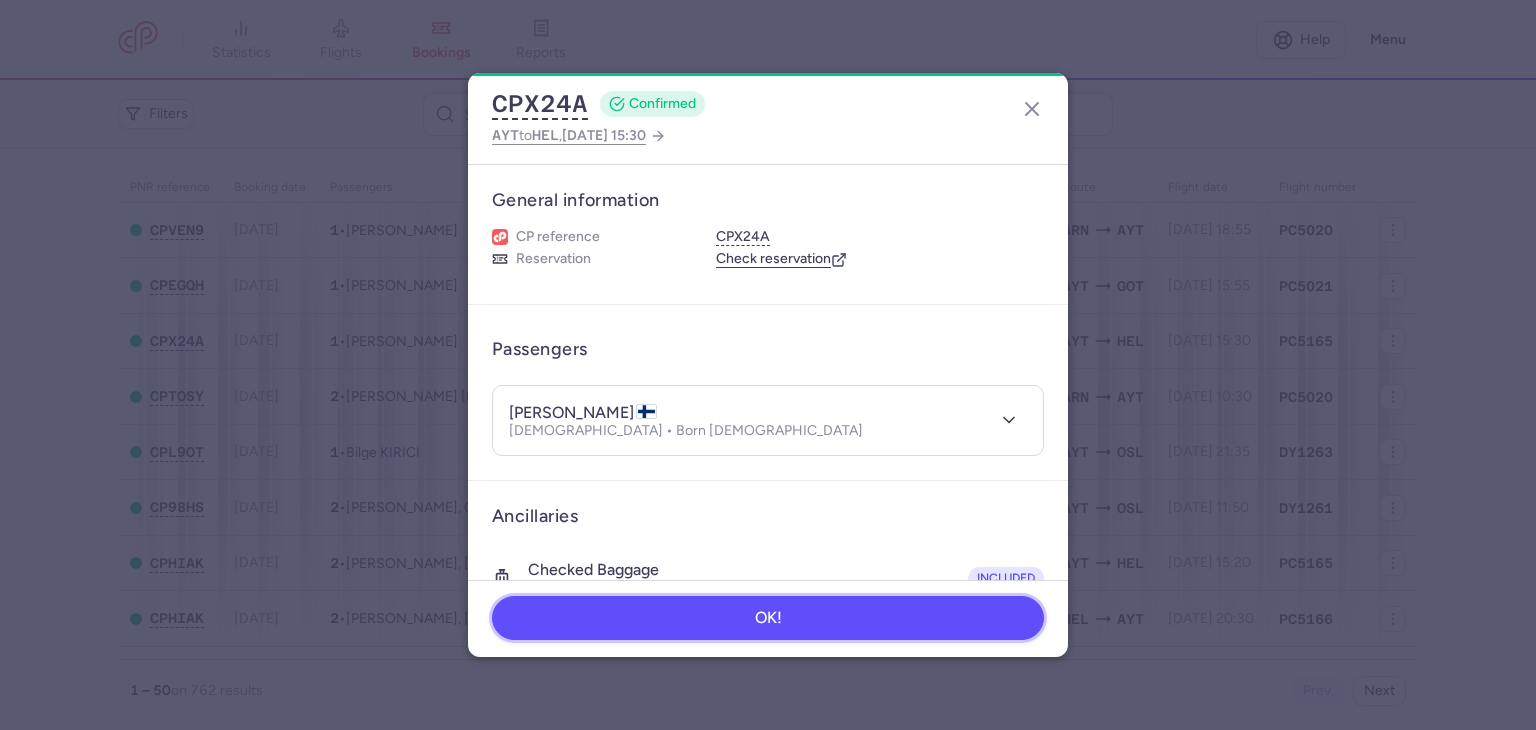 click on "OK!" at bounding box center (768, 618) 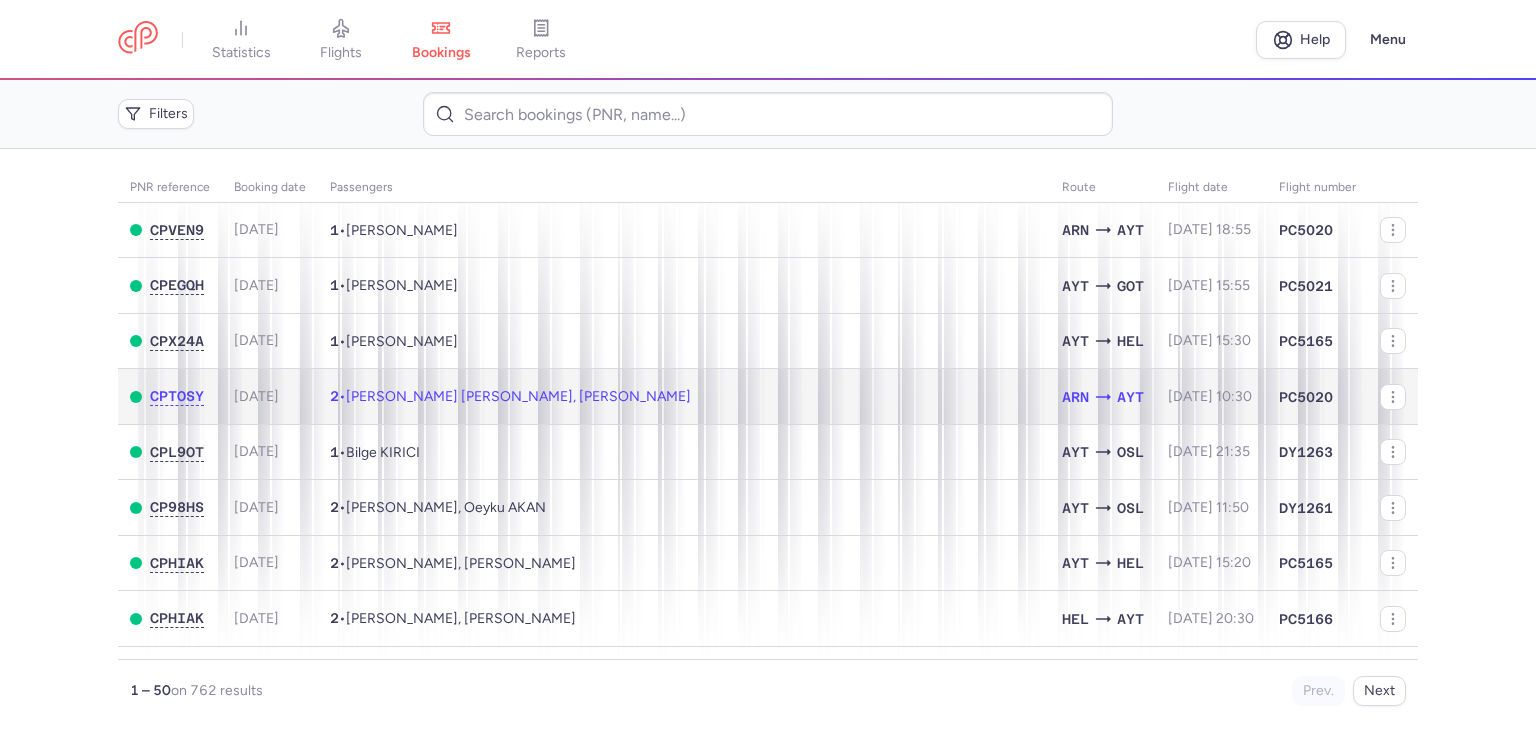 click on "[PERSON_NAME] [PERSON_NAME], [PERSON_NAME]" at bounding box center (518, 396) 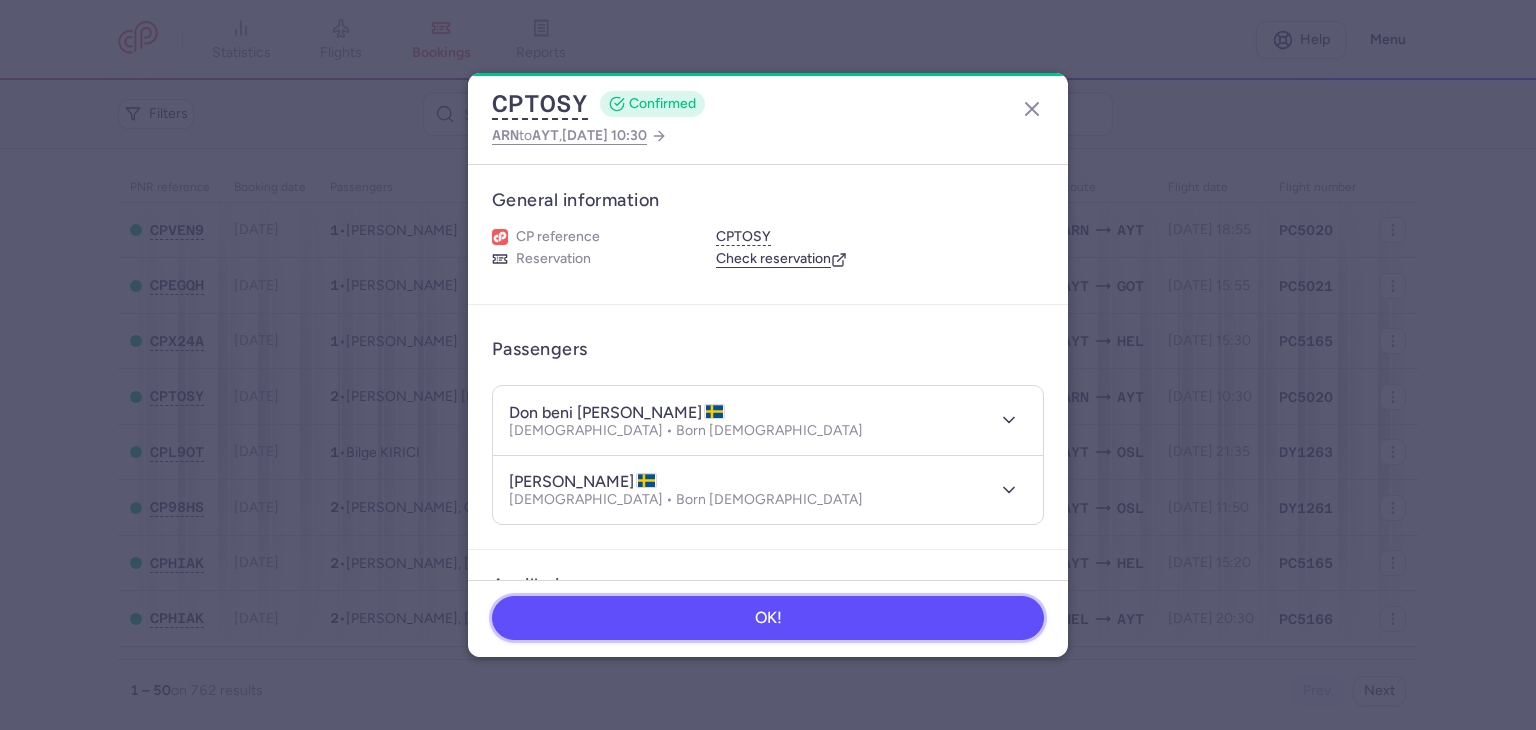 click on "OK!" at bounding box center [768, 618] 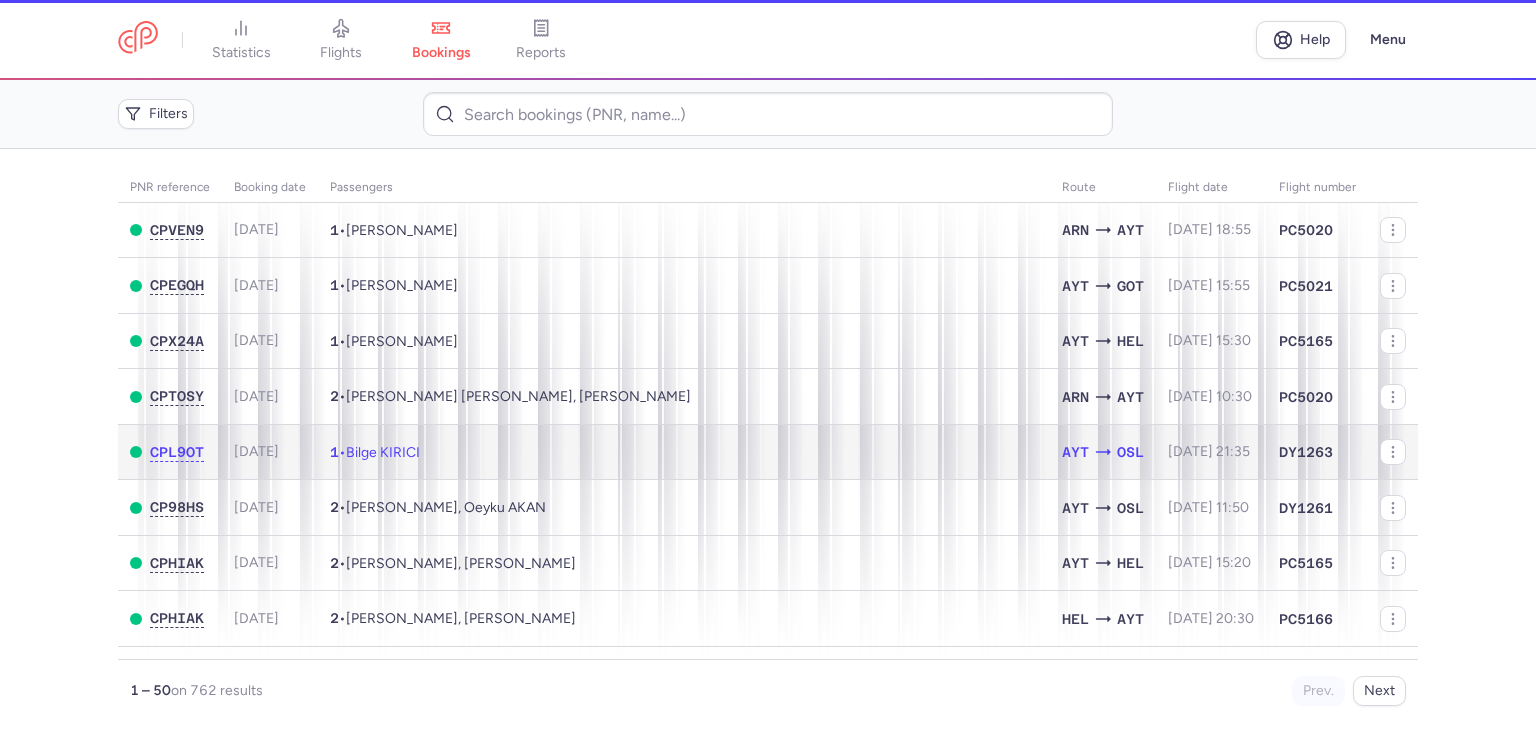 click on "1  •  Bilge KIRICI" 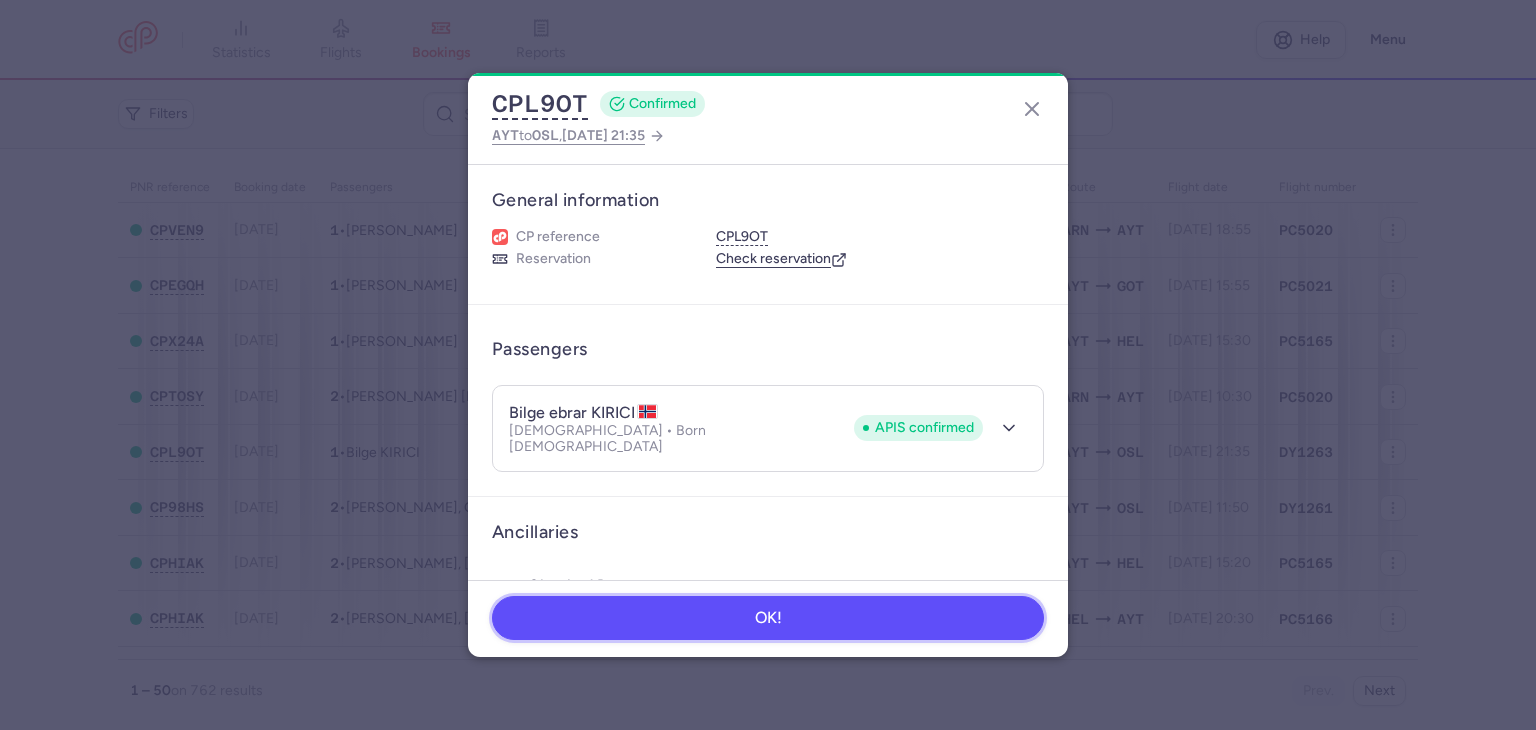 click on "OK!" at bounding box center [768, 618] 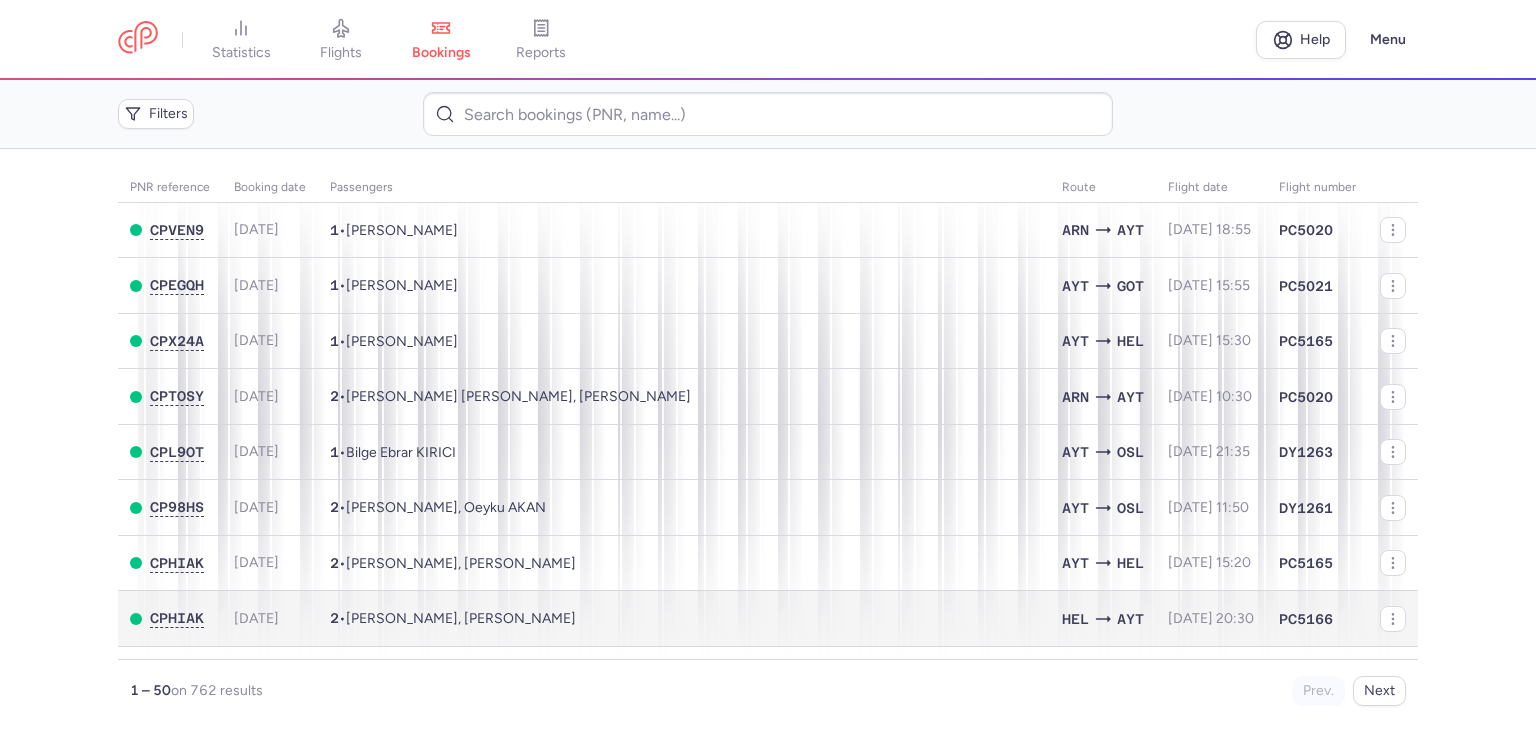 scroll, scrollTop: 0, scrollLeft: 0, axis: both 